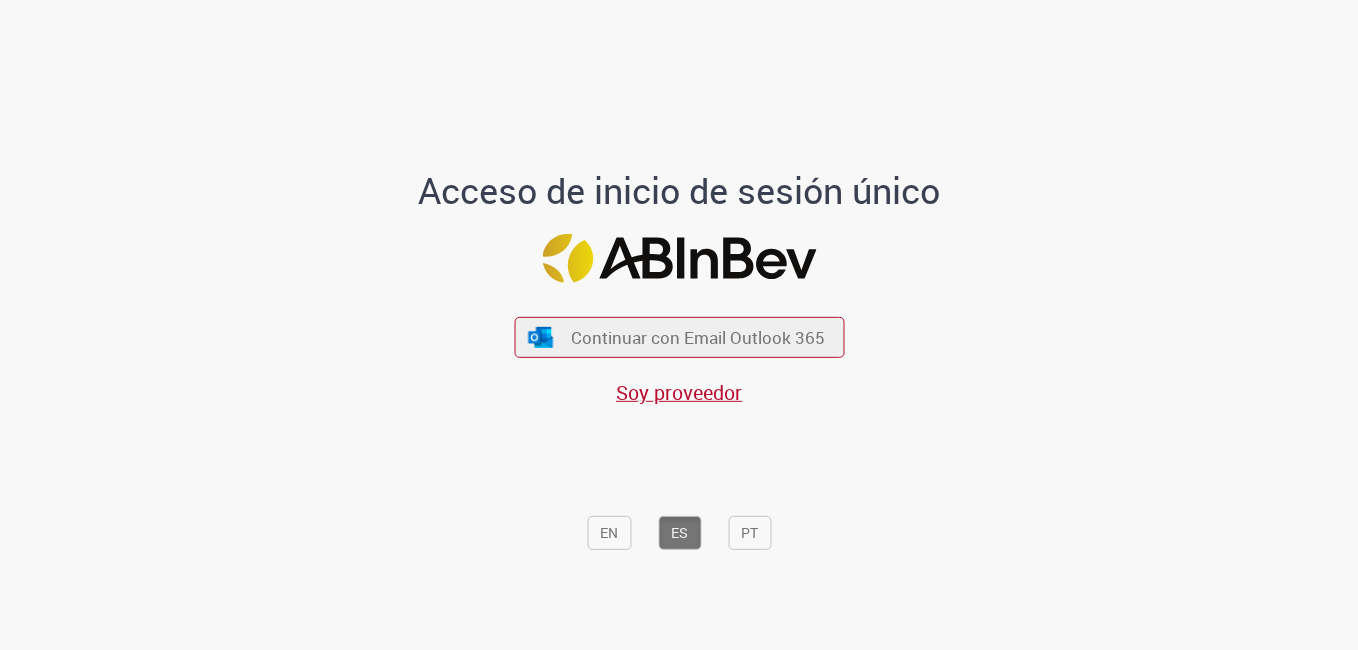 scroll, scrollTop: 0, scrollLeft: 0, axis: both 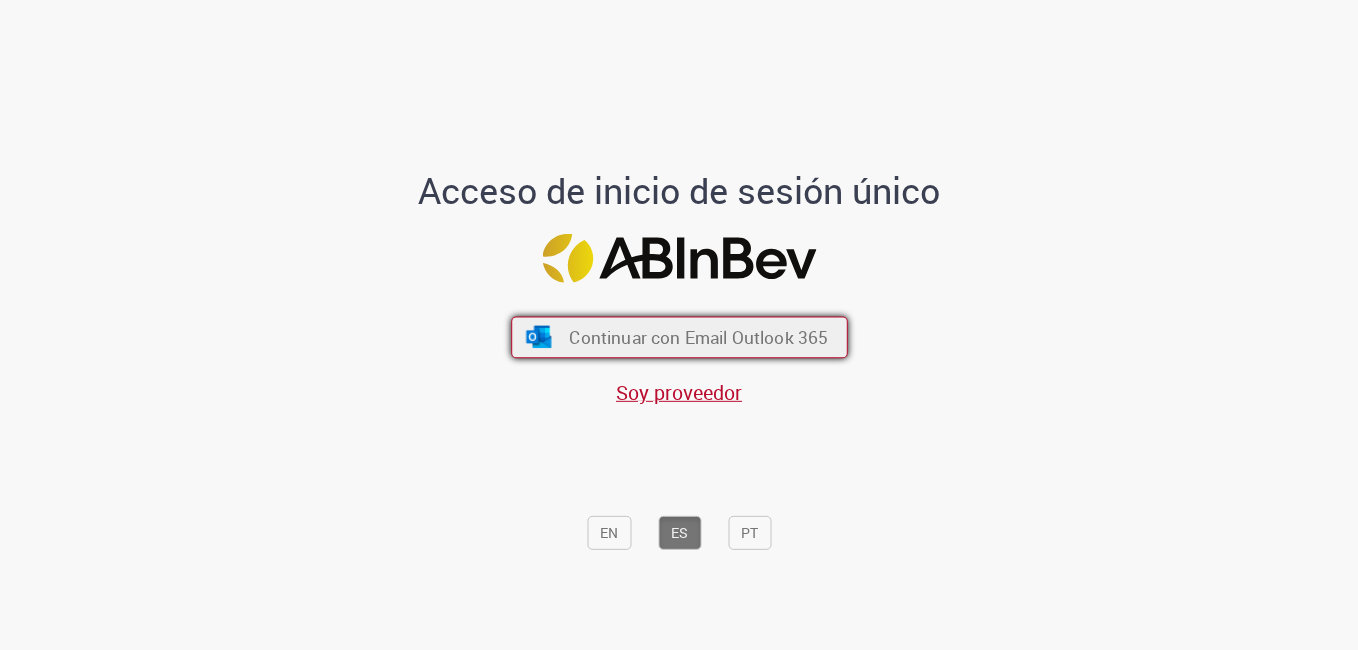 click on "Continuar con Email Outlook 365" at bounding box center (698, 337) 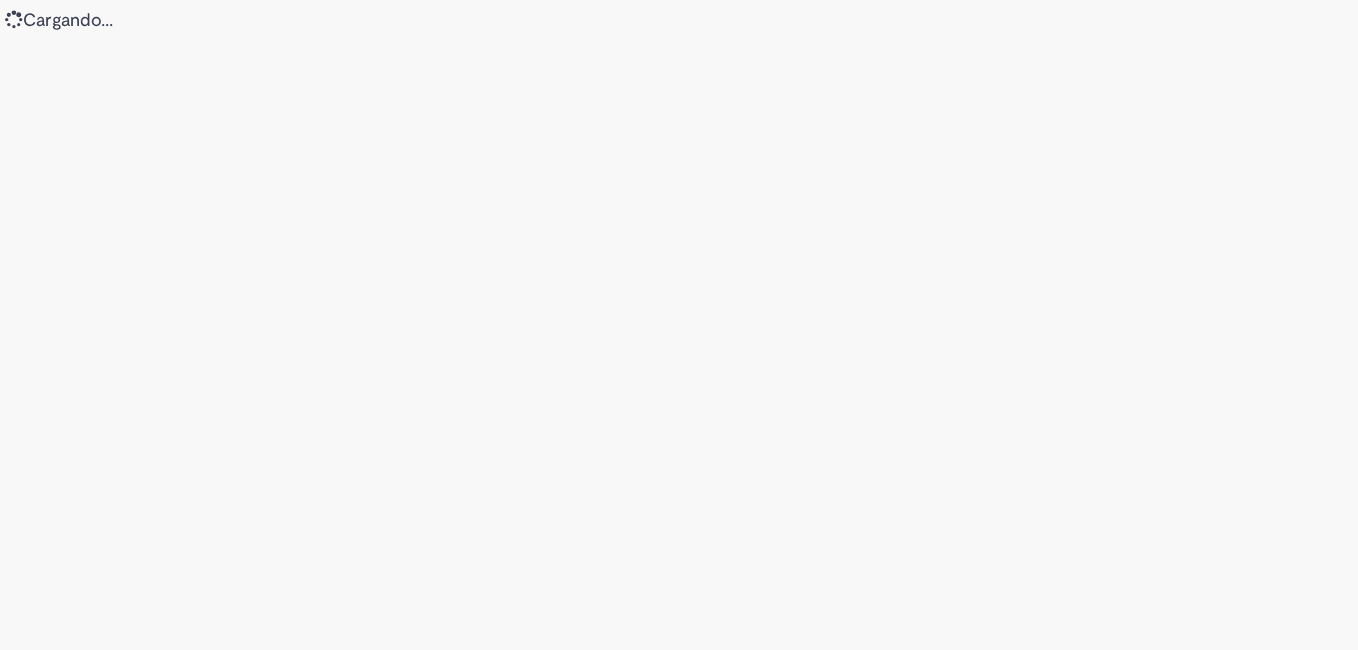 scroll, scrollTop: 0, scrollLeft: 0, axis: both 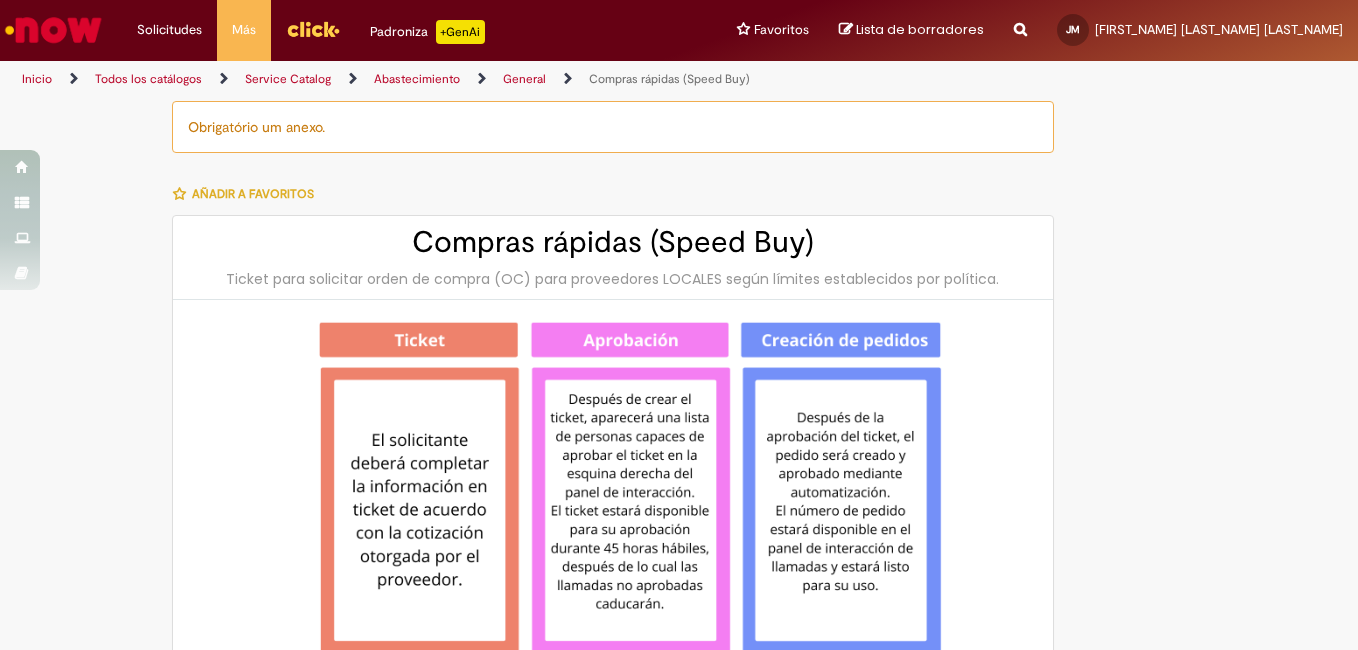 type on "********" 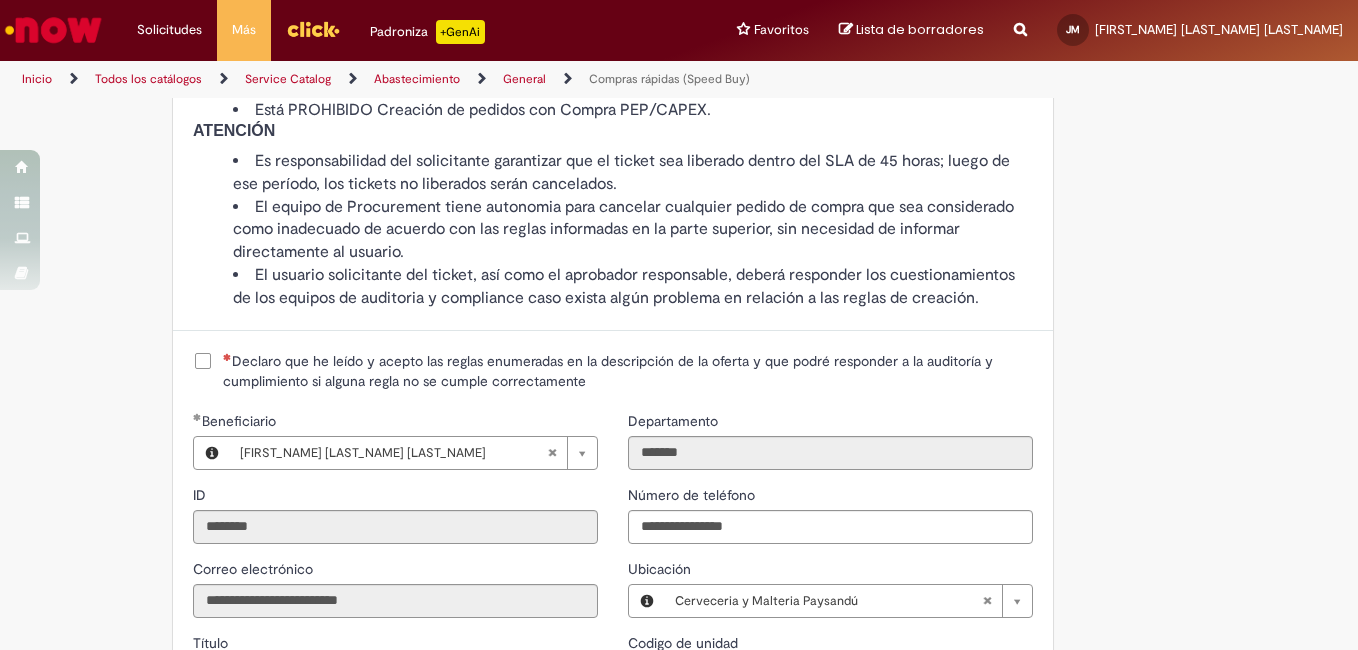scroll, scrollTop: 2000, scrollLeft: 0, axis: vertical 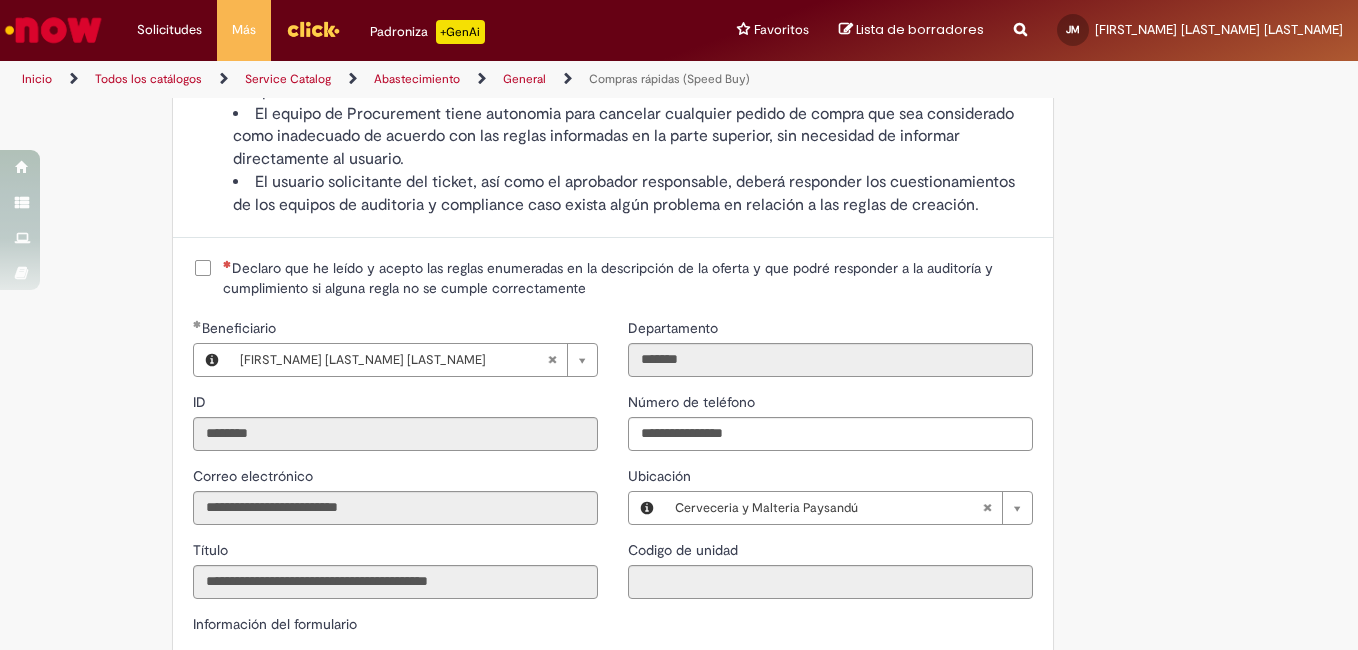 drag, startPoint x: 196, startPoint y: 247, endPoint x: 352, endPoint y: 327, distance: 175.31685 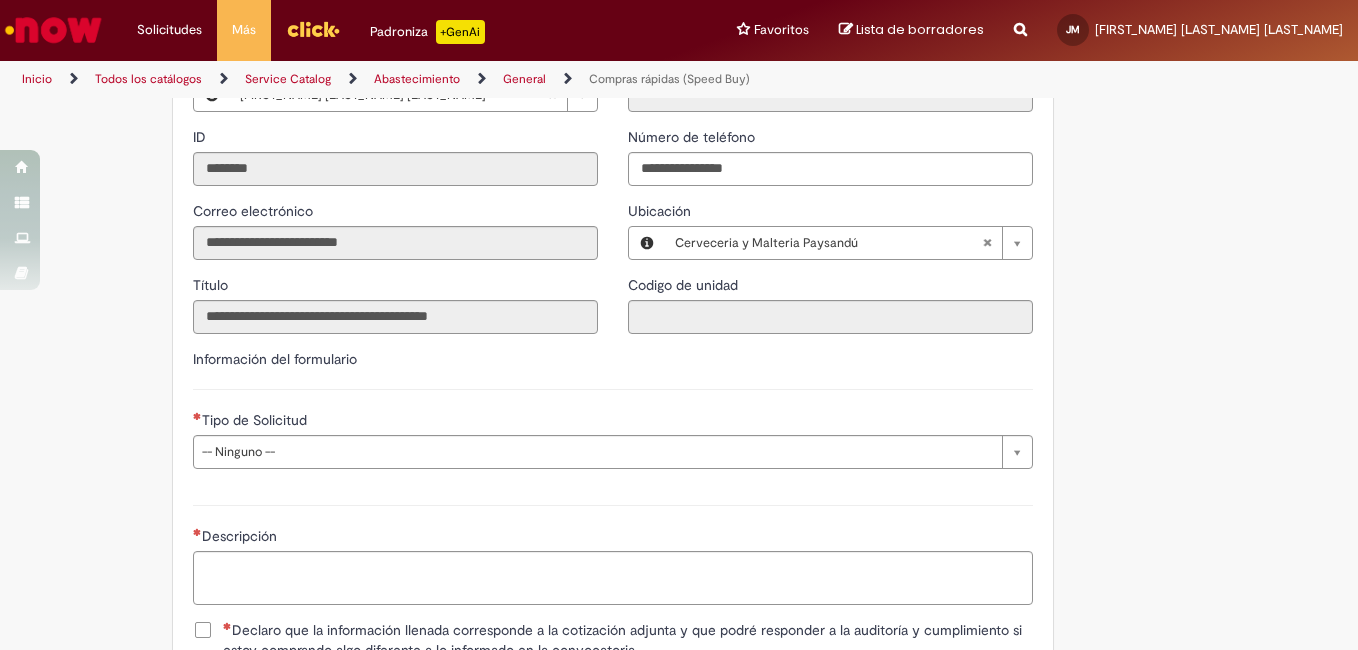 scroll, scrollTop: 2300, scrollLeft: 0, axis: vertical 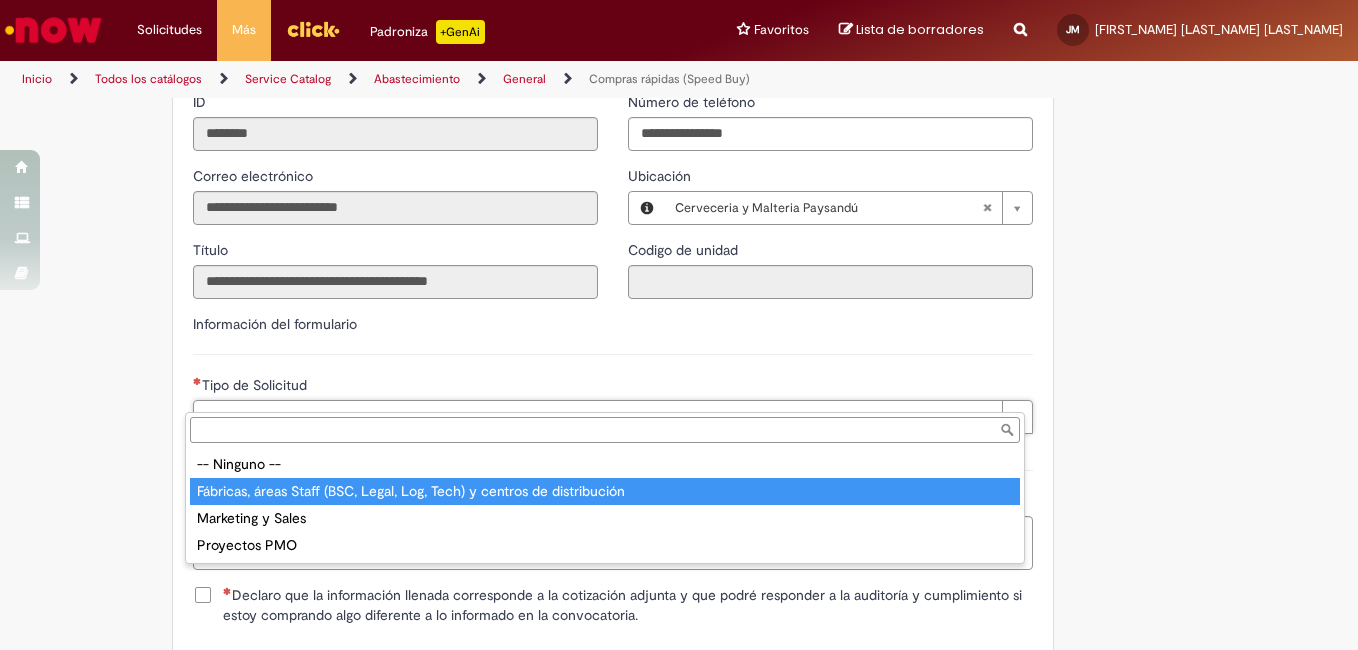 type on "**********" 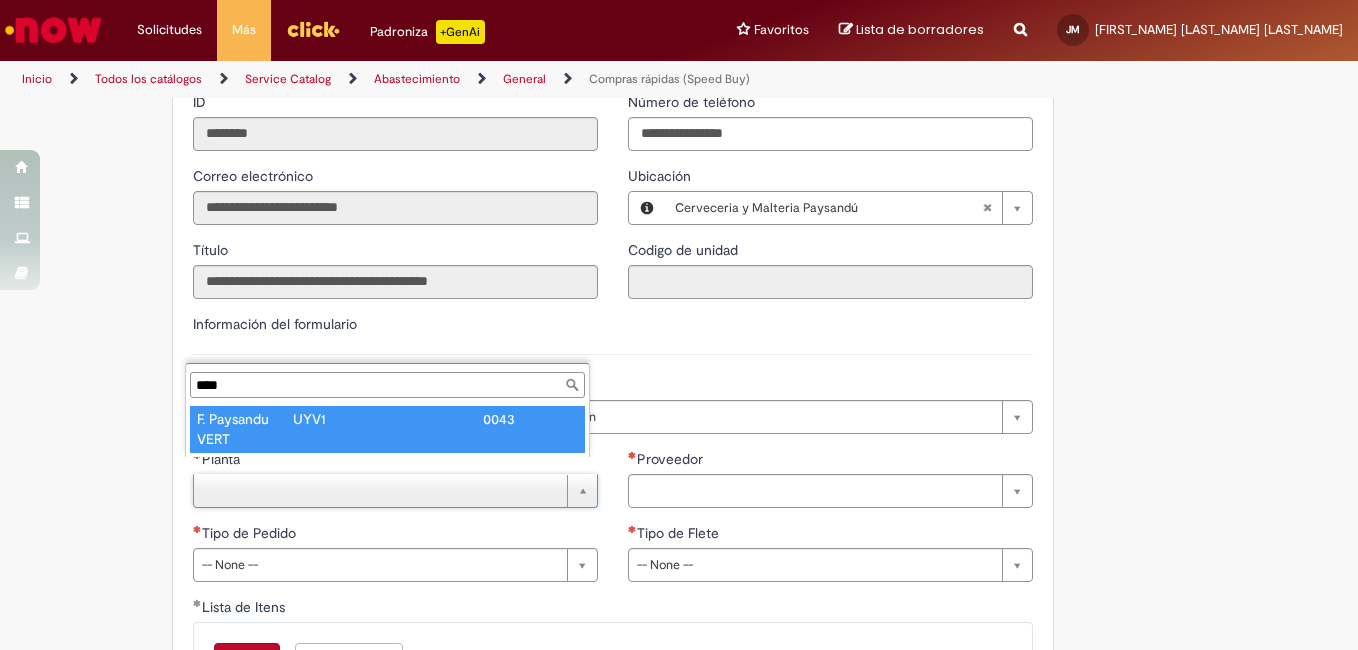 type on "****" 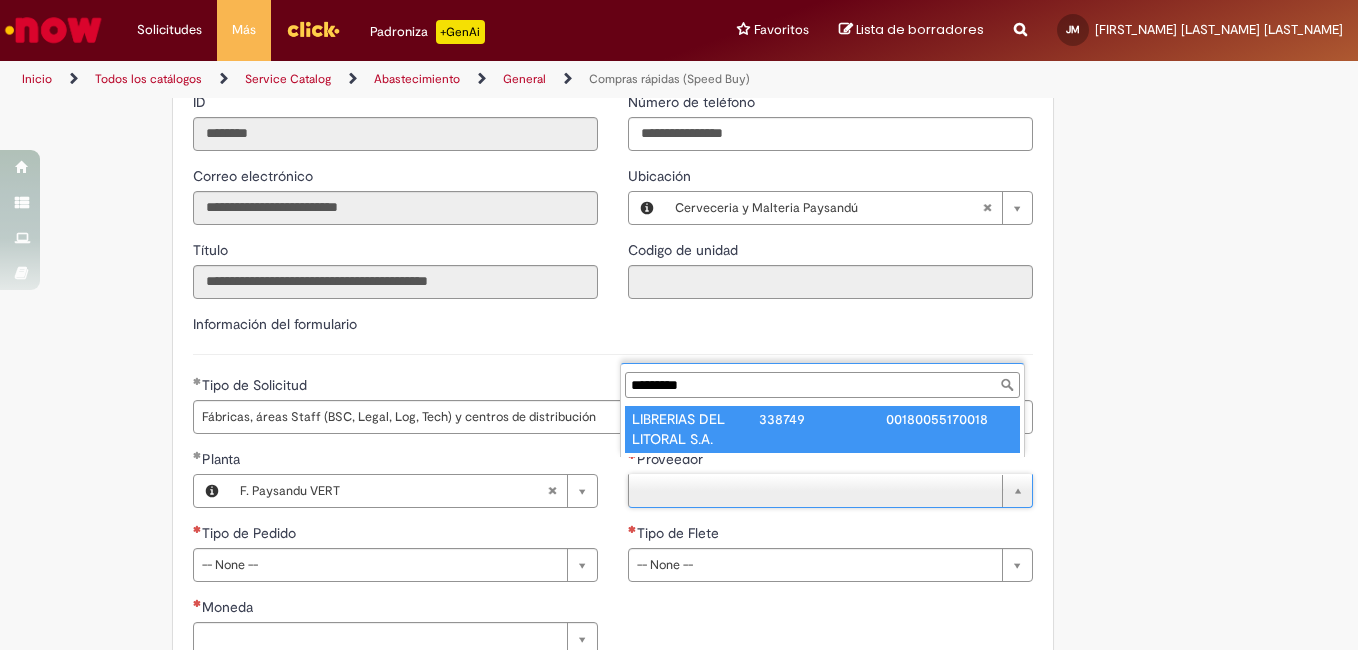 type on "*********" 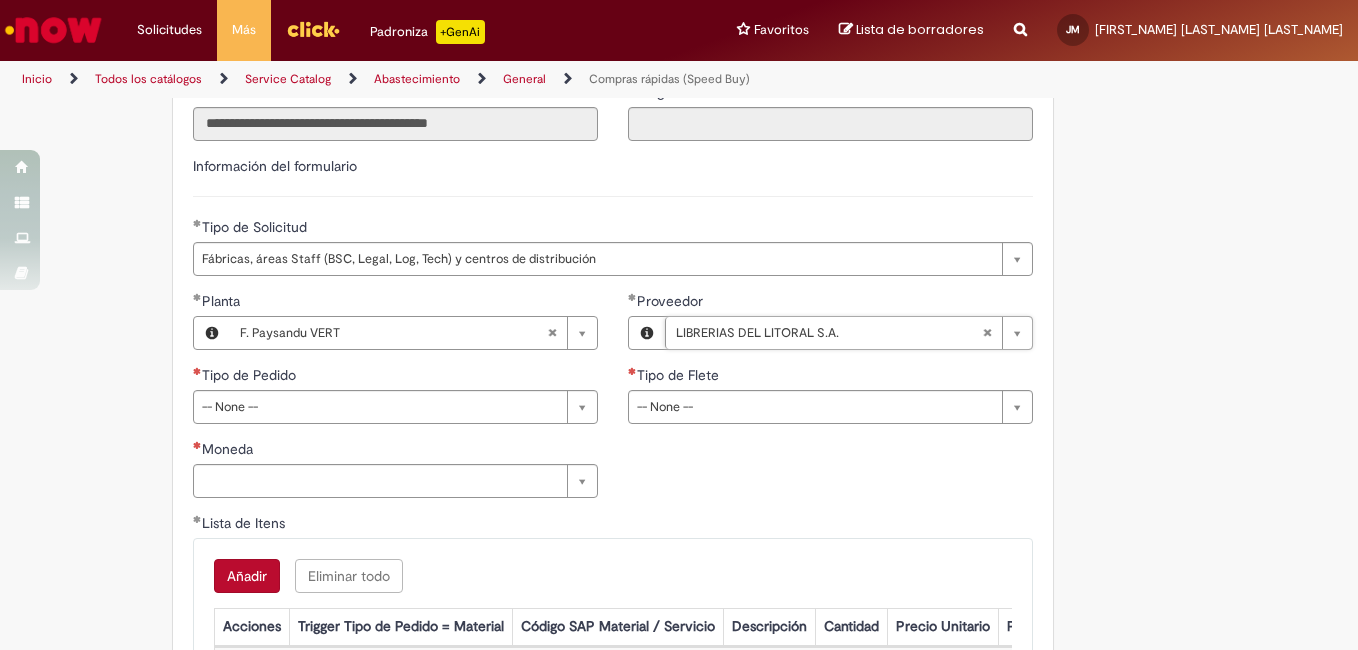 scroll, scrollTop: 2600, scrollLeft: 0, axis: vertical 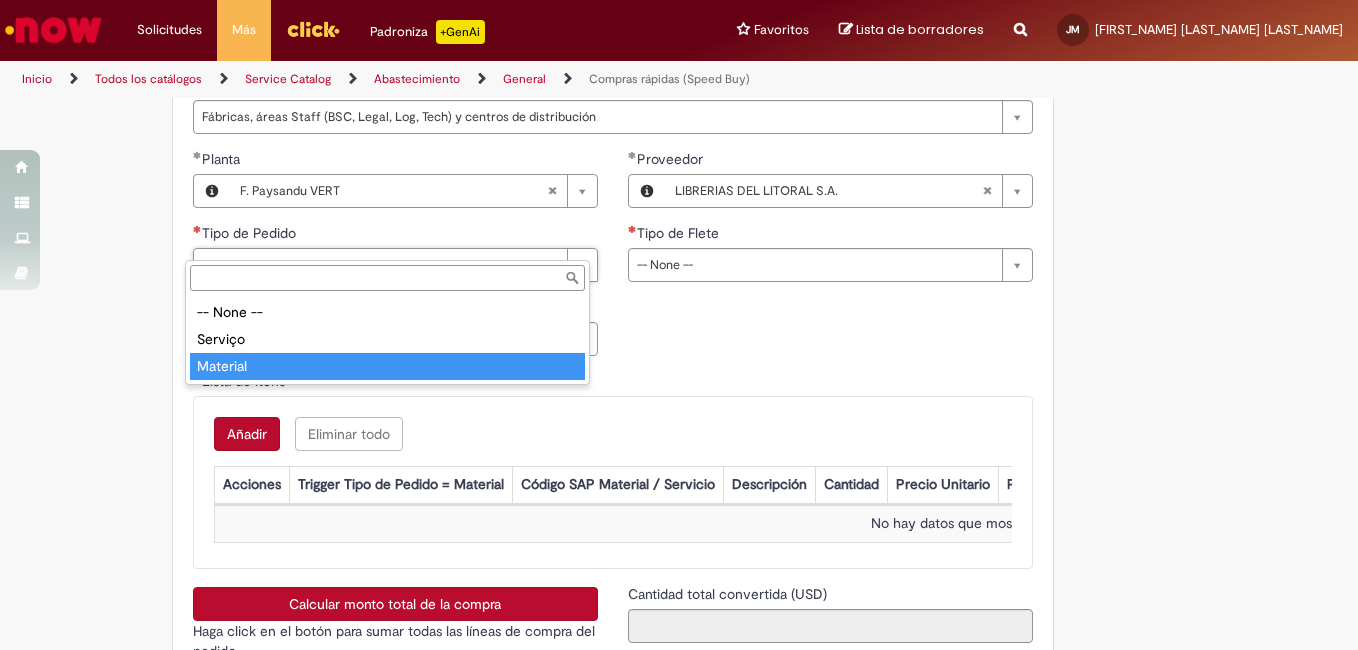 type on "********" 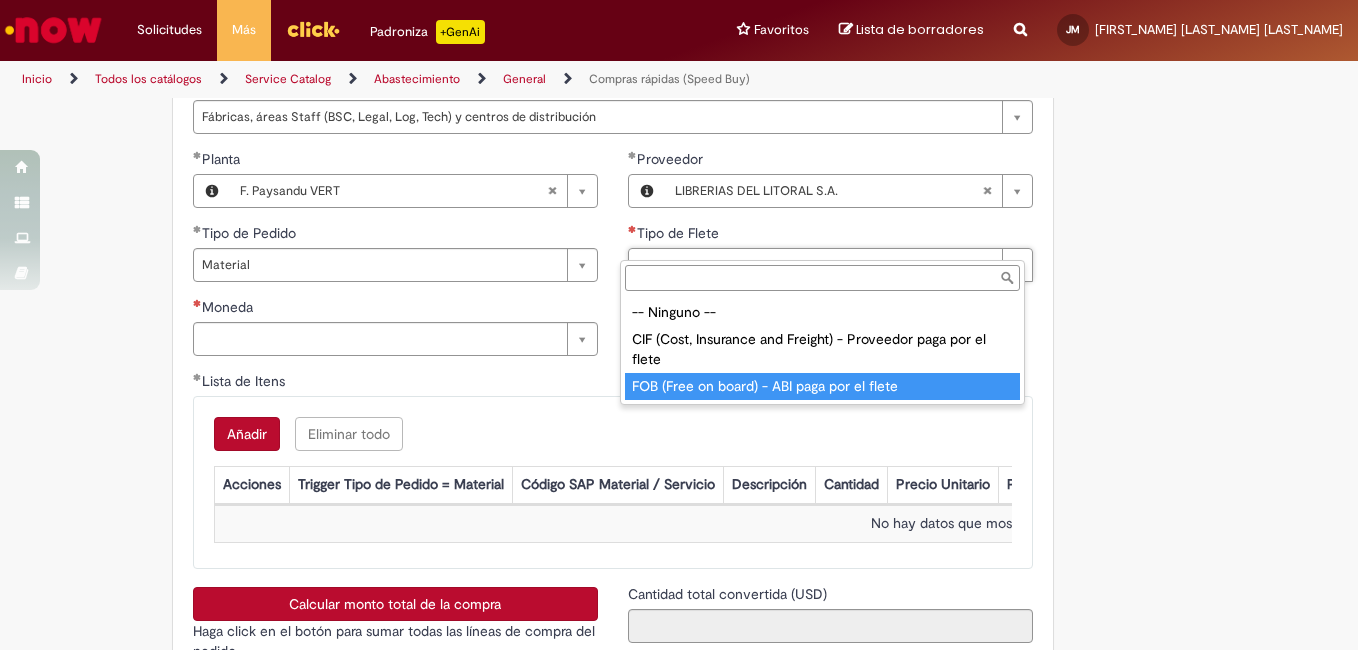 type on "**********" 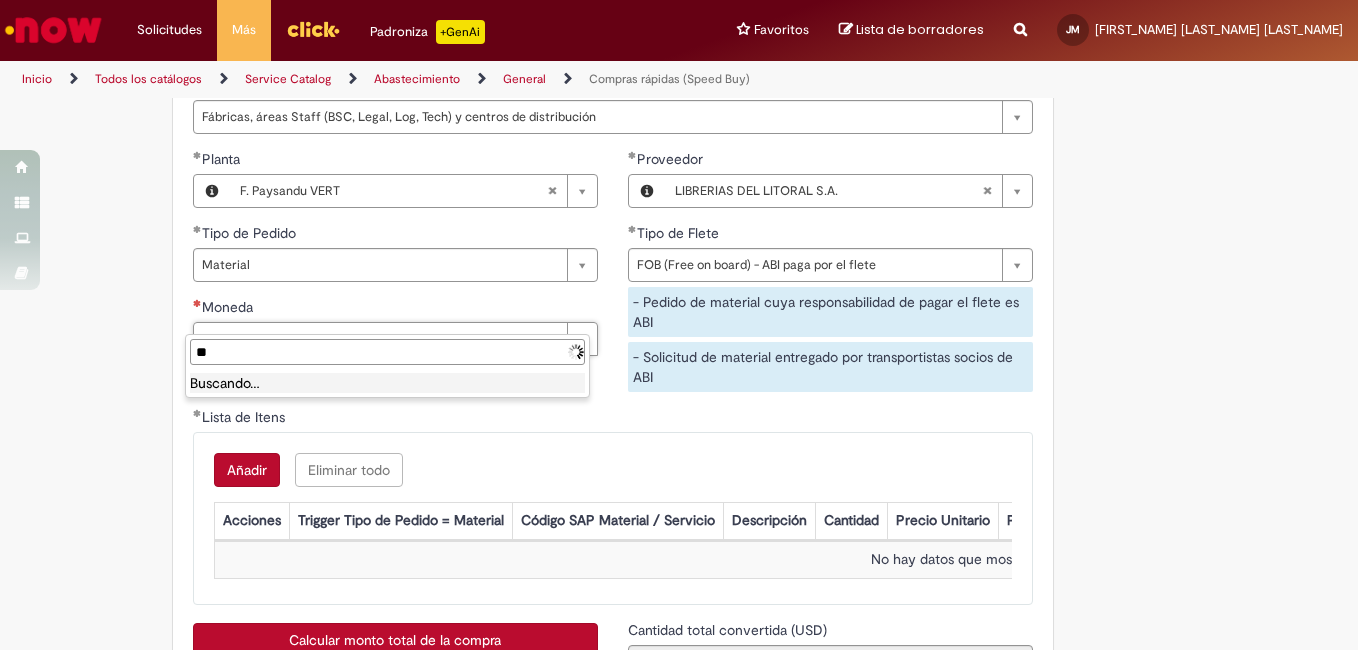 type on "*" 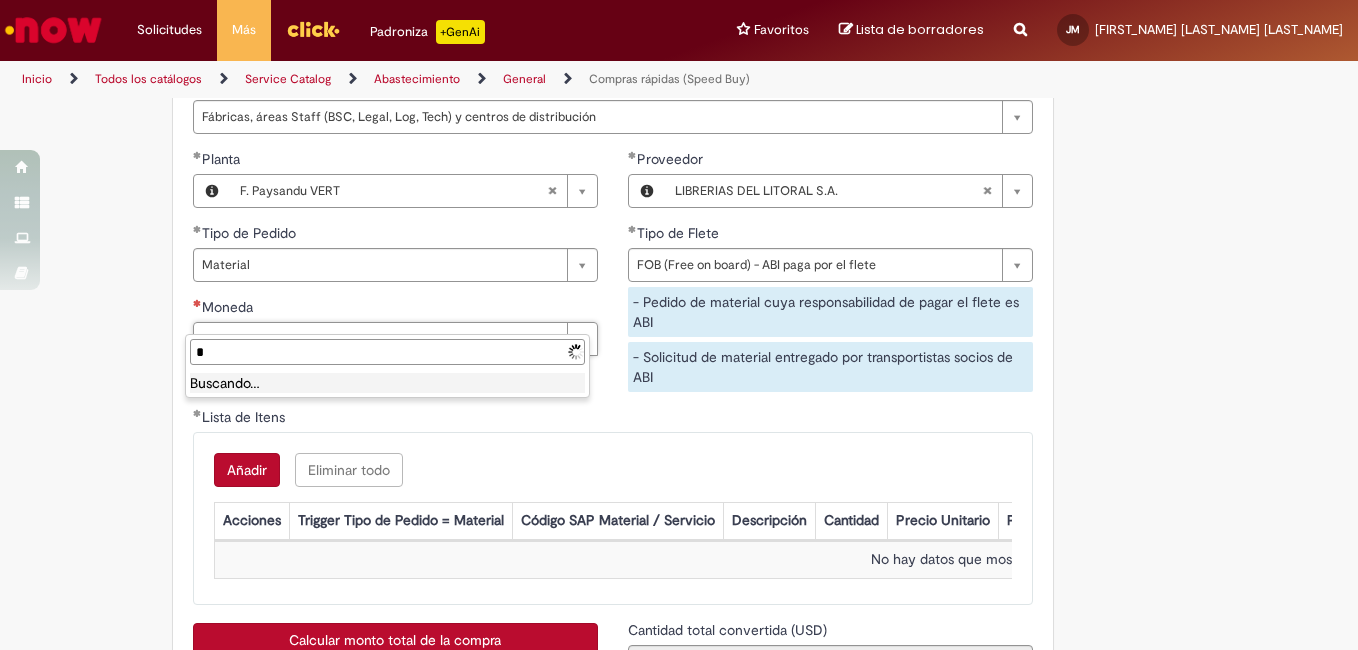 type 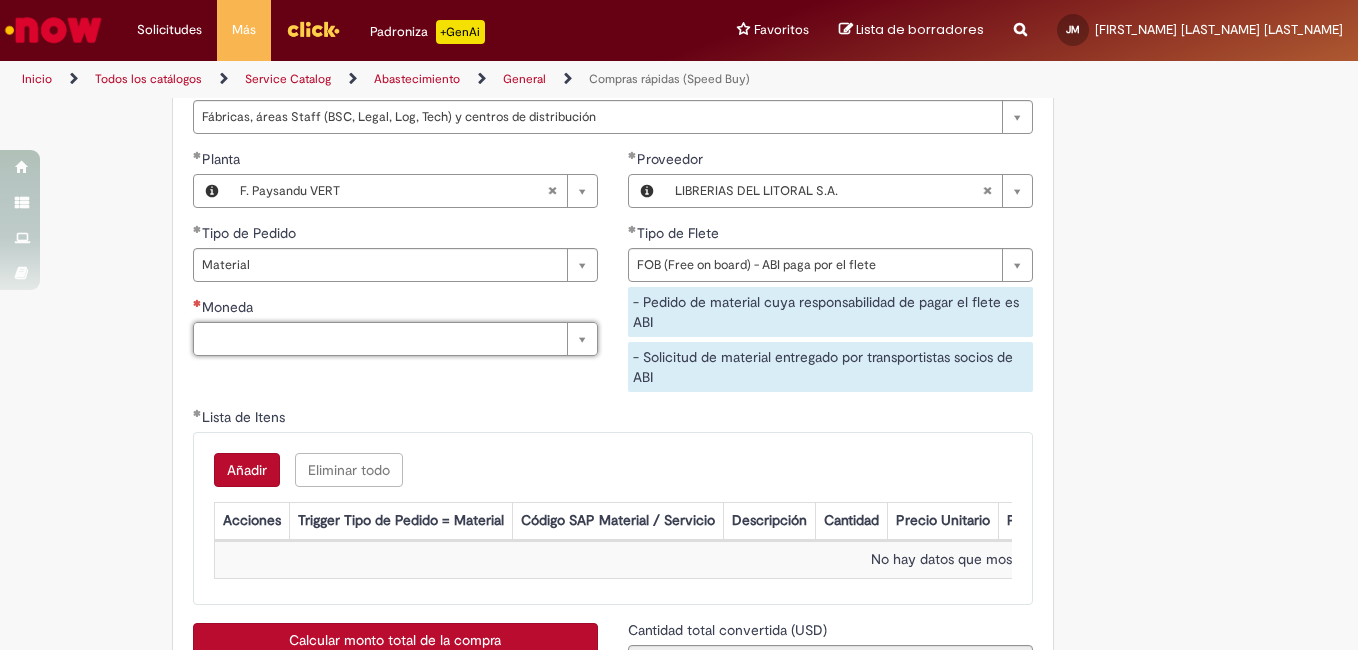 type on "*" 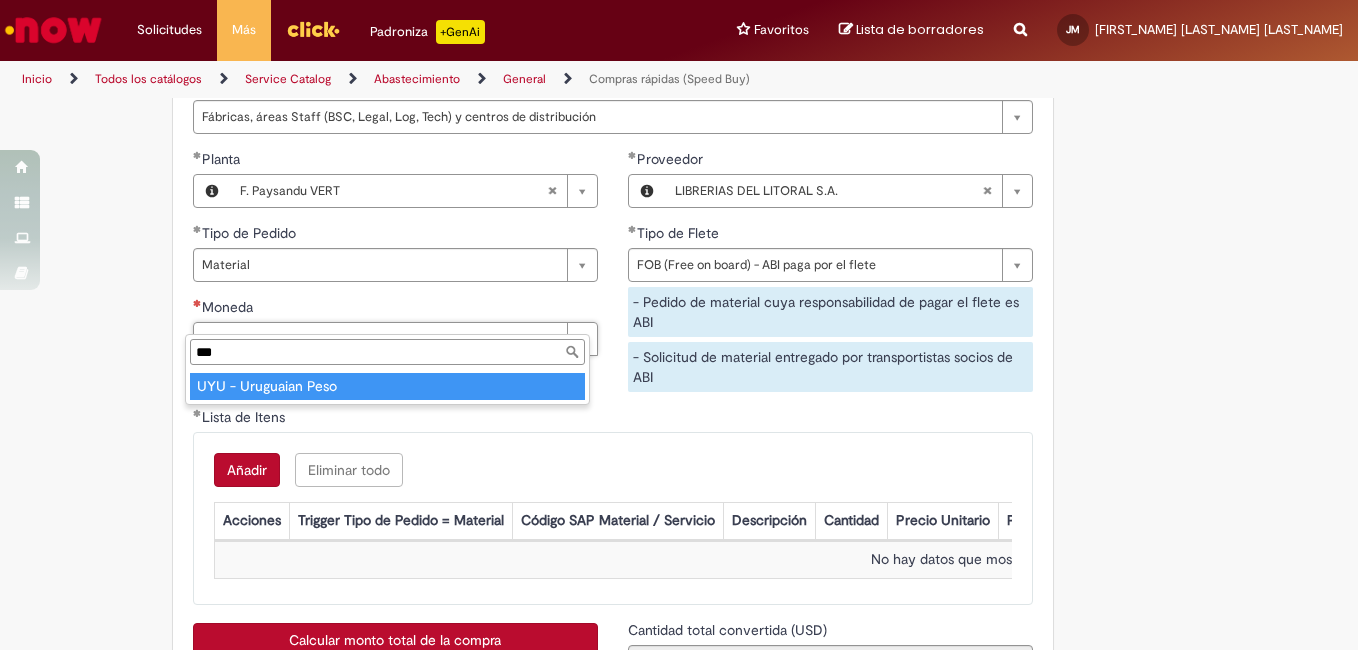 type on "***" 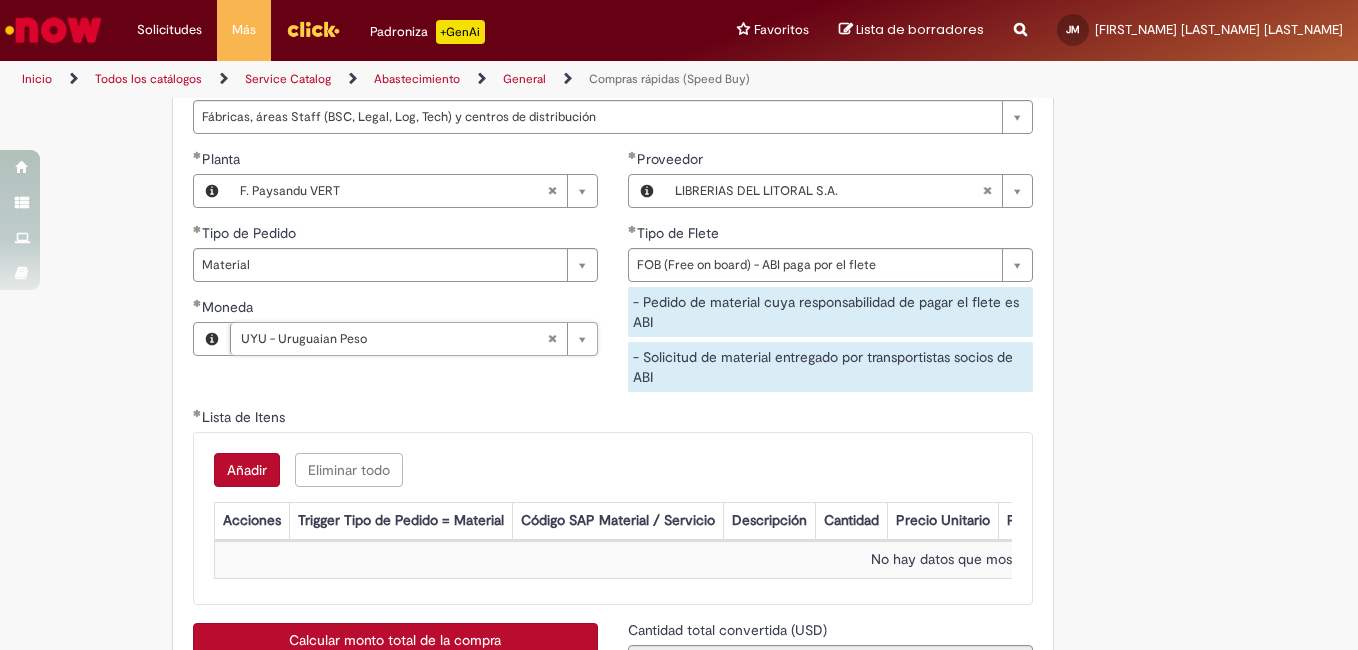 scroll, scrollTop: 2800, scrollLeft: 0, axis: vertical 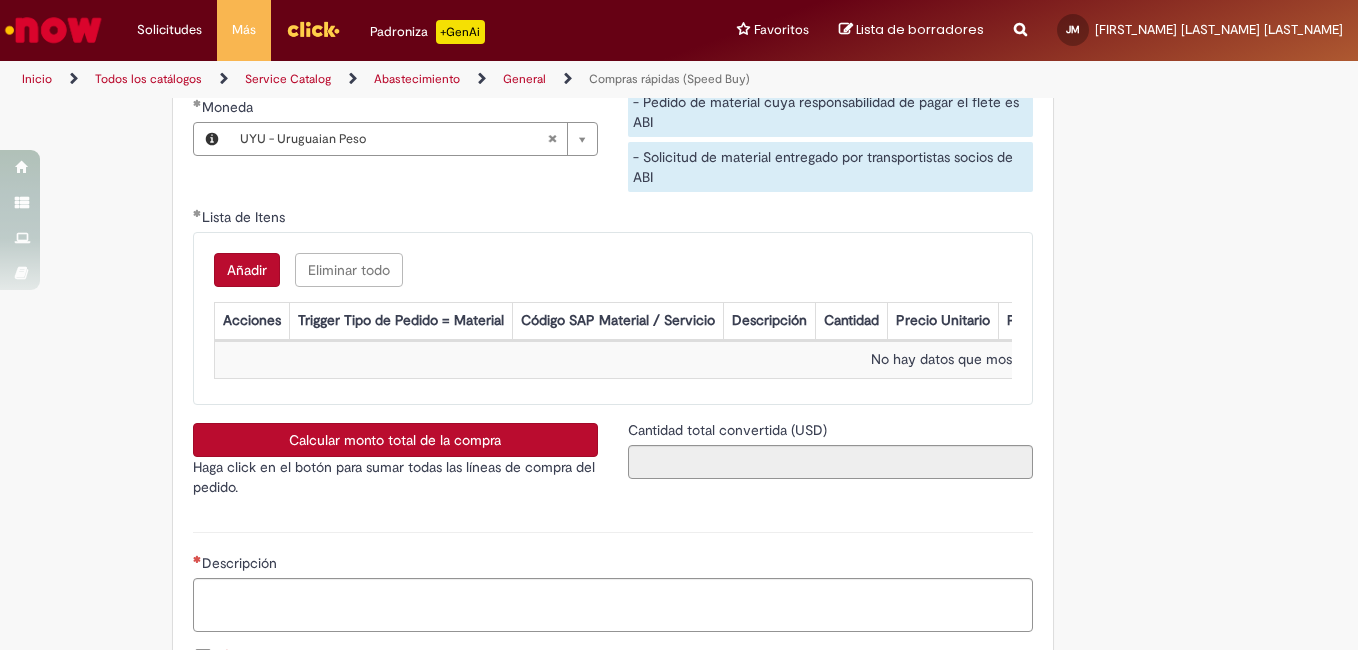 click on "Añadir" at bounding box center (247, 270) 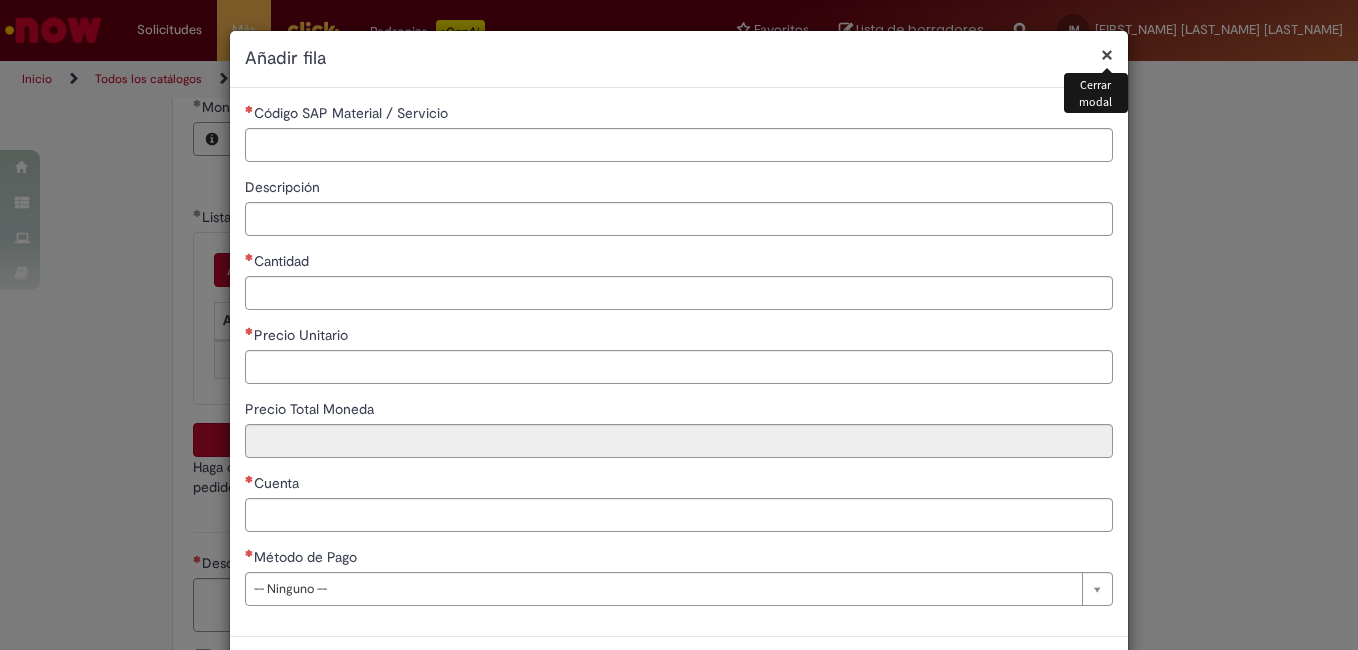 type 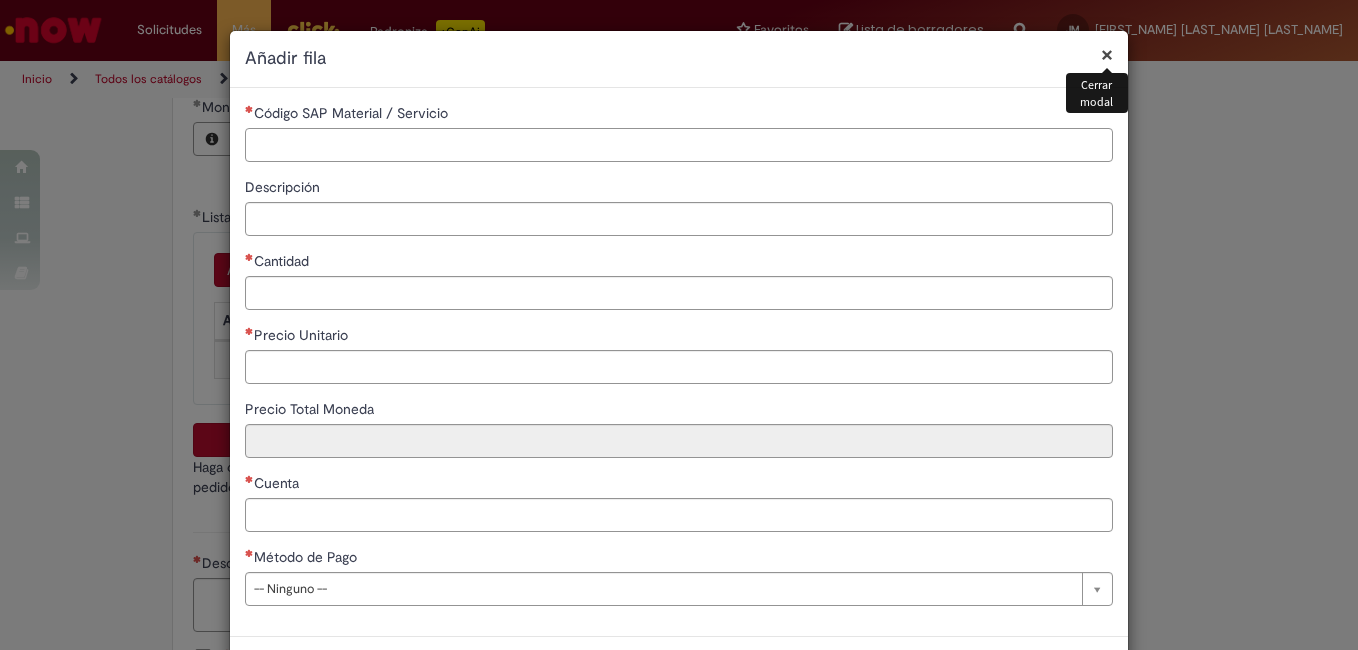 click on "Código SAP Material / Servicio" at bounding box center (679, 145) 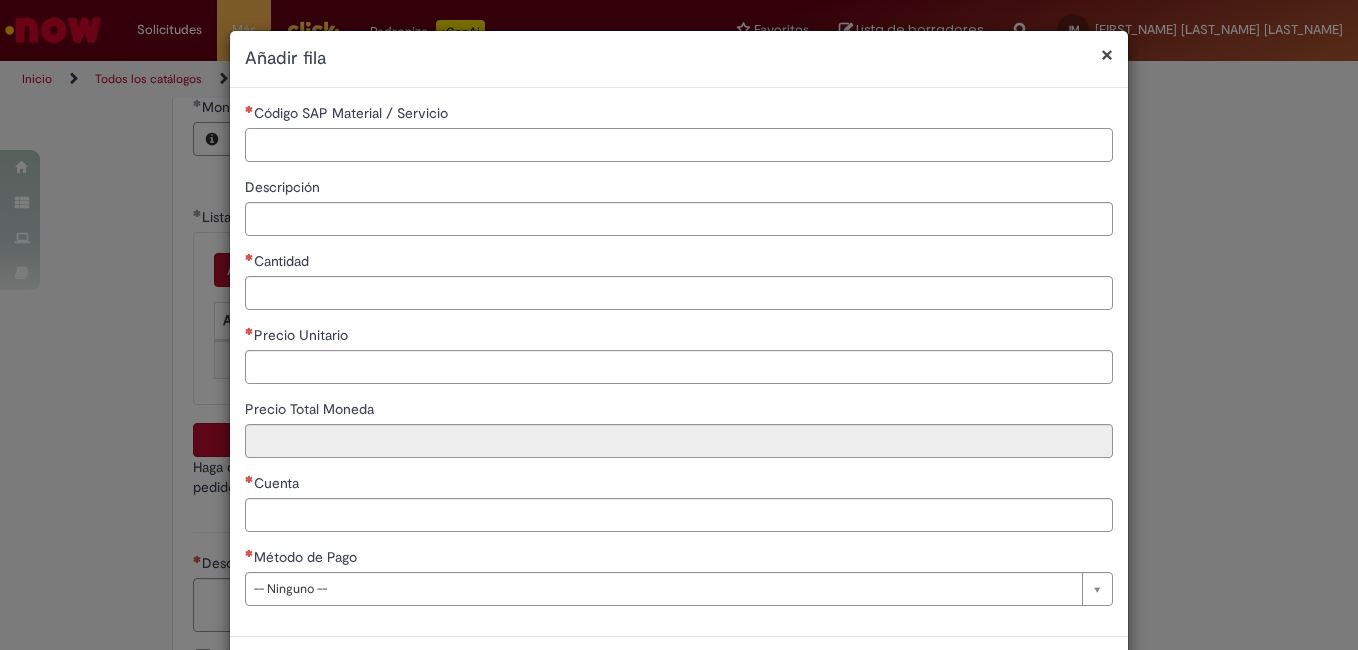 paste on "********" 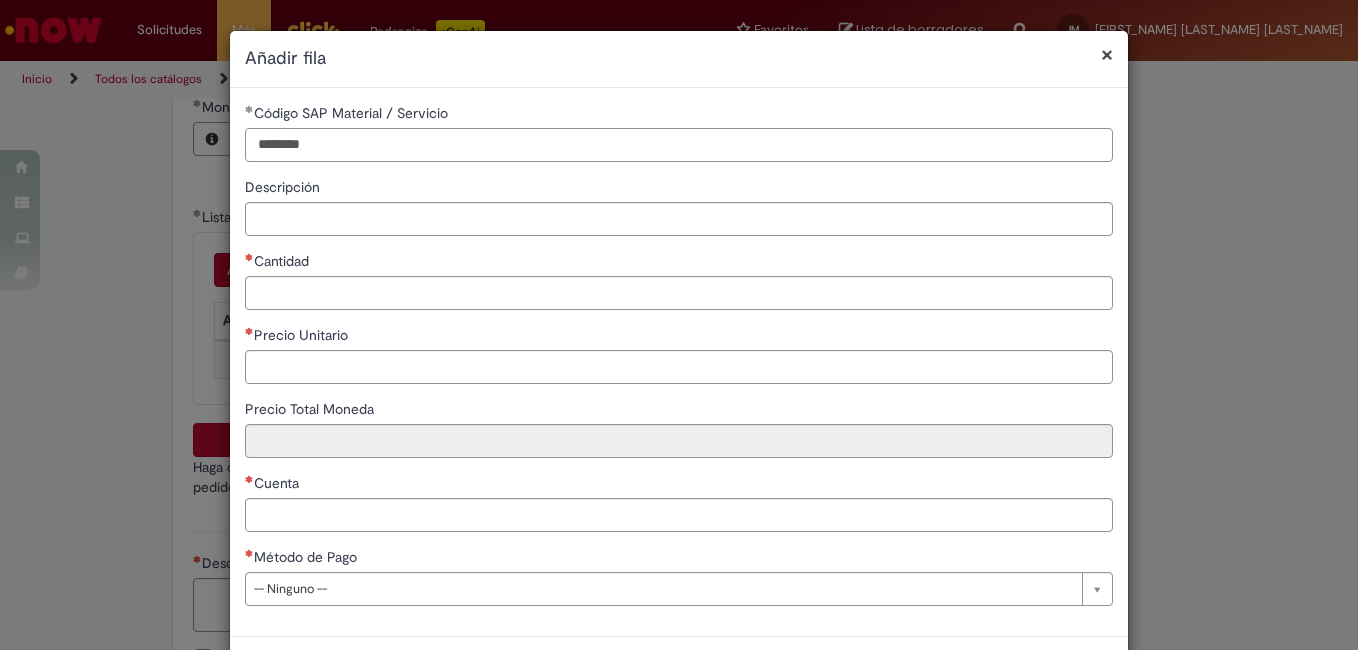 type on "********" 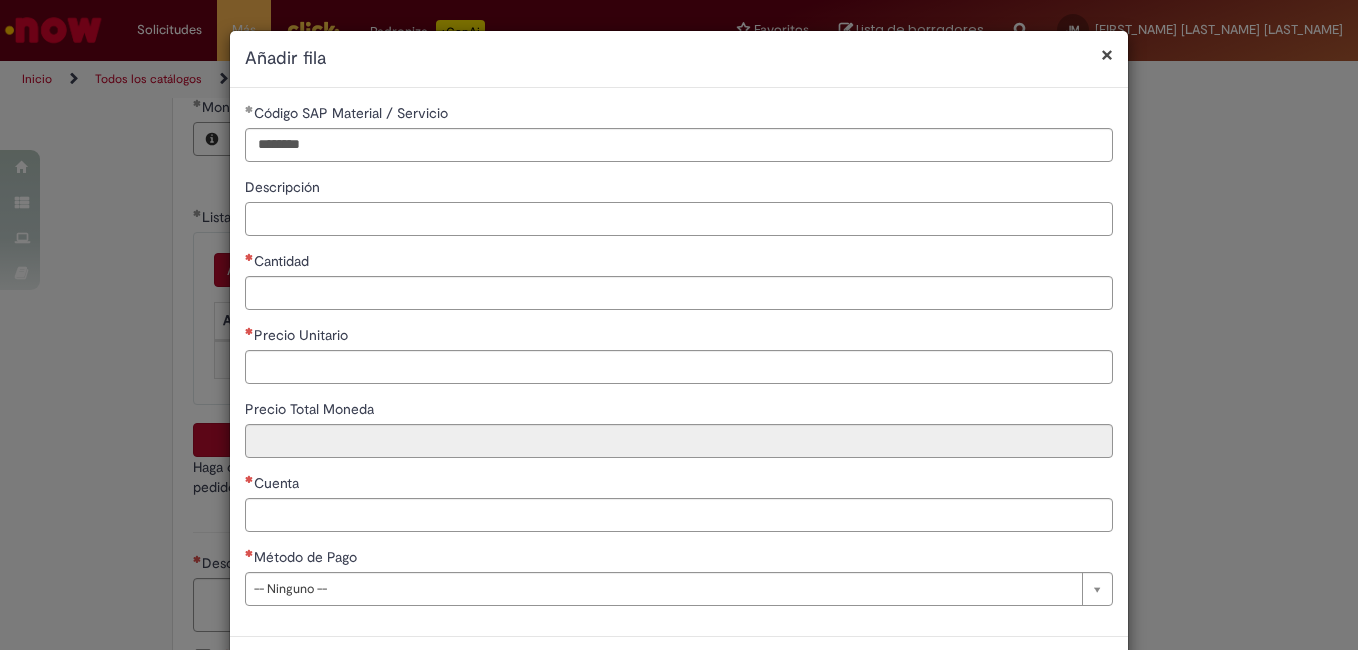 click on "Descripción" at bounding box center [679, 219] 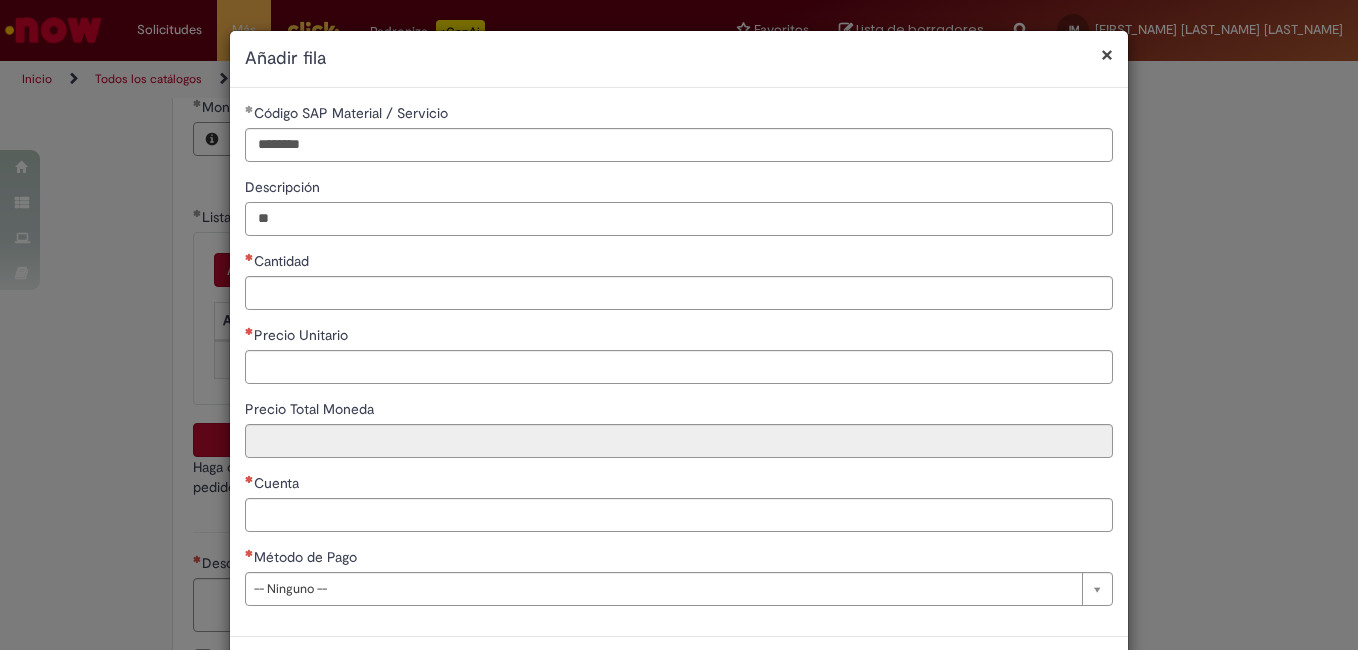 type on "*" 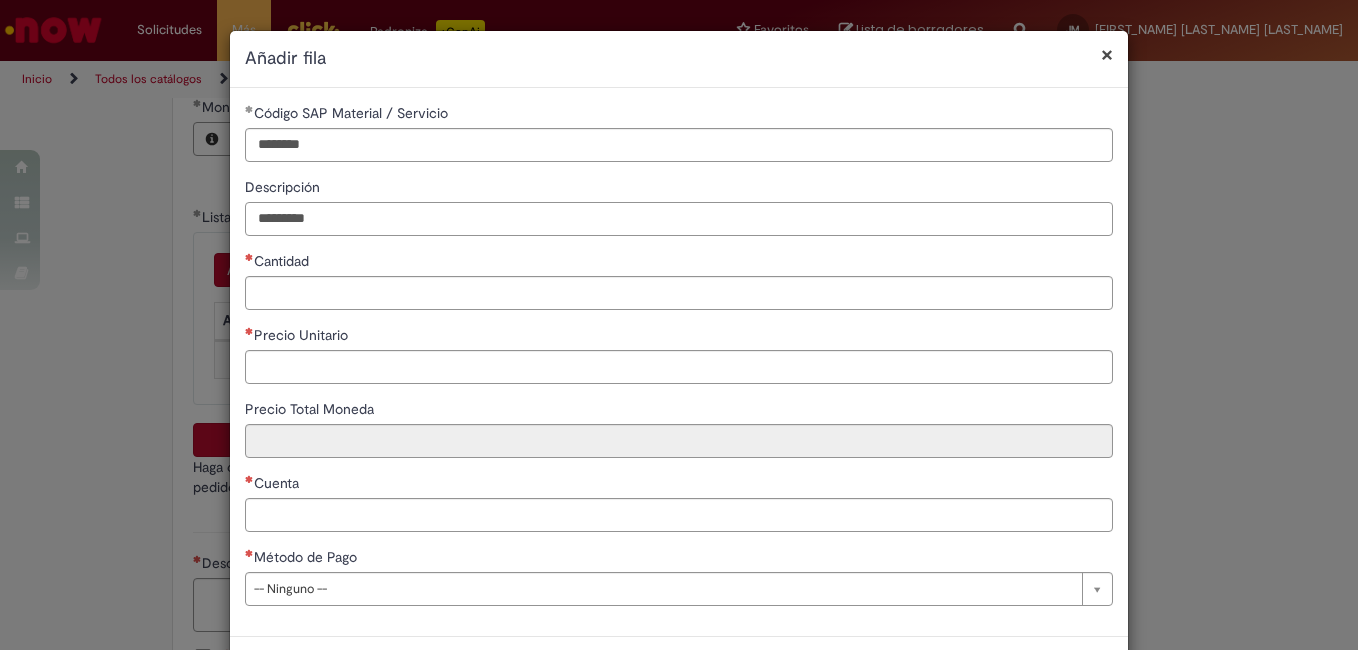 type on "*********" 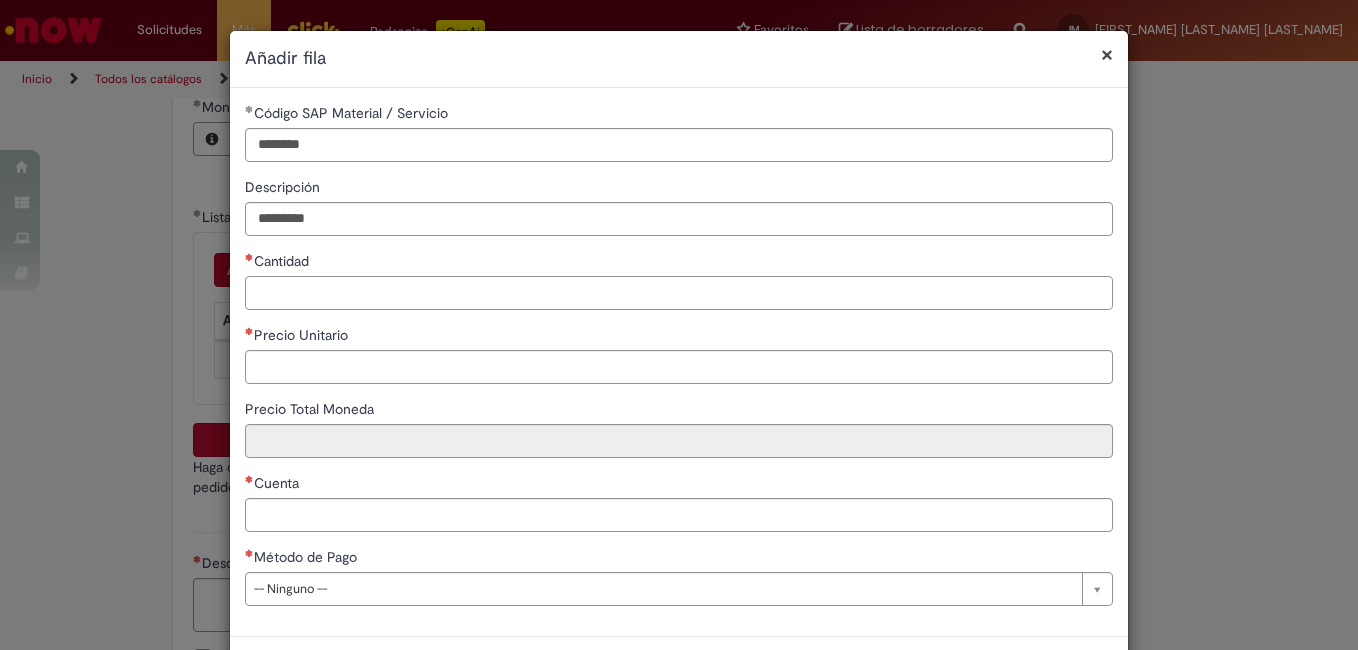click on "Cantidad" at bounding box center (679, 293) 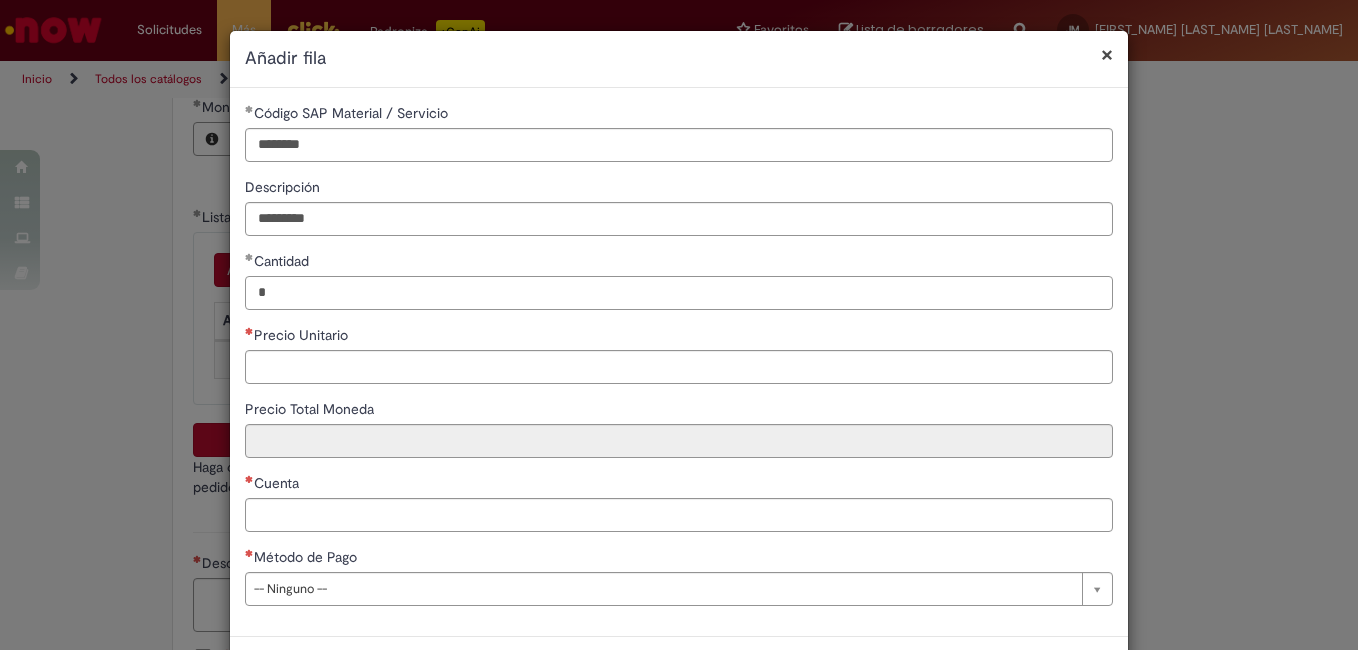 type on "*" 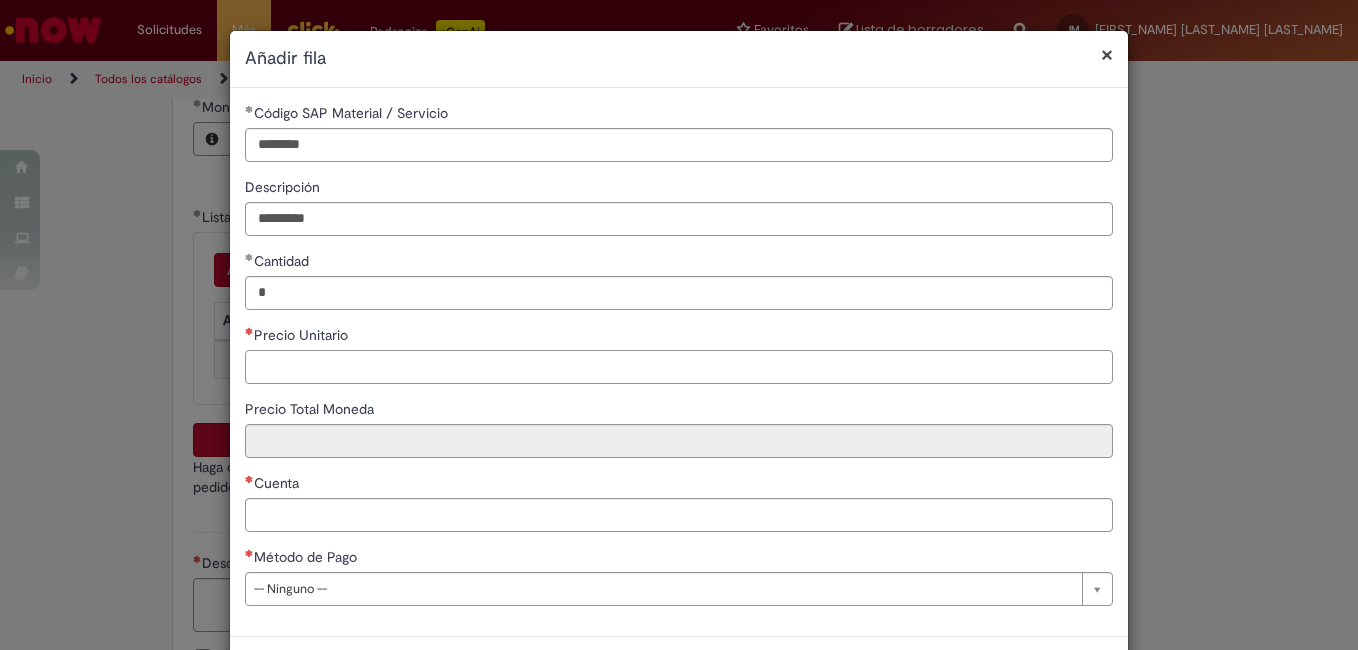 click on "Precio Unitario" at bounding box center [679, 367] 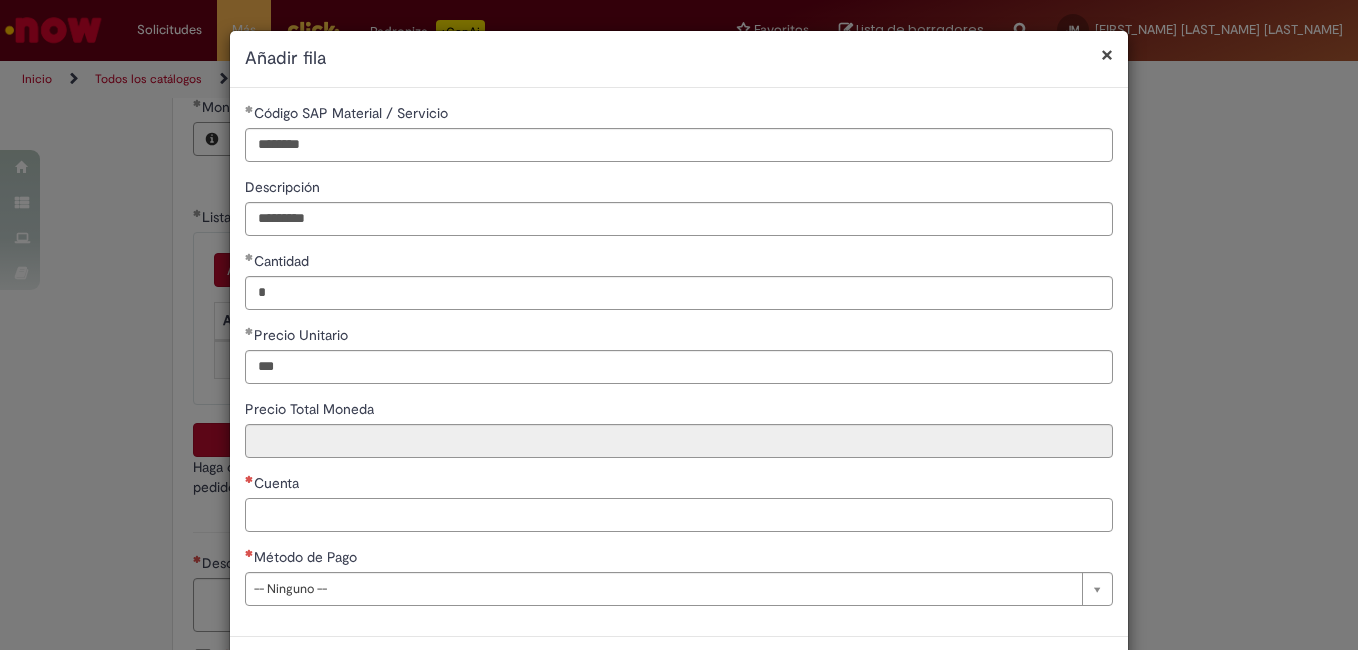 click on "Cuenta" at bounding box center (679, 515) 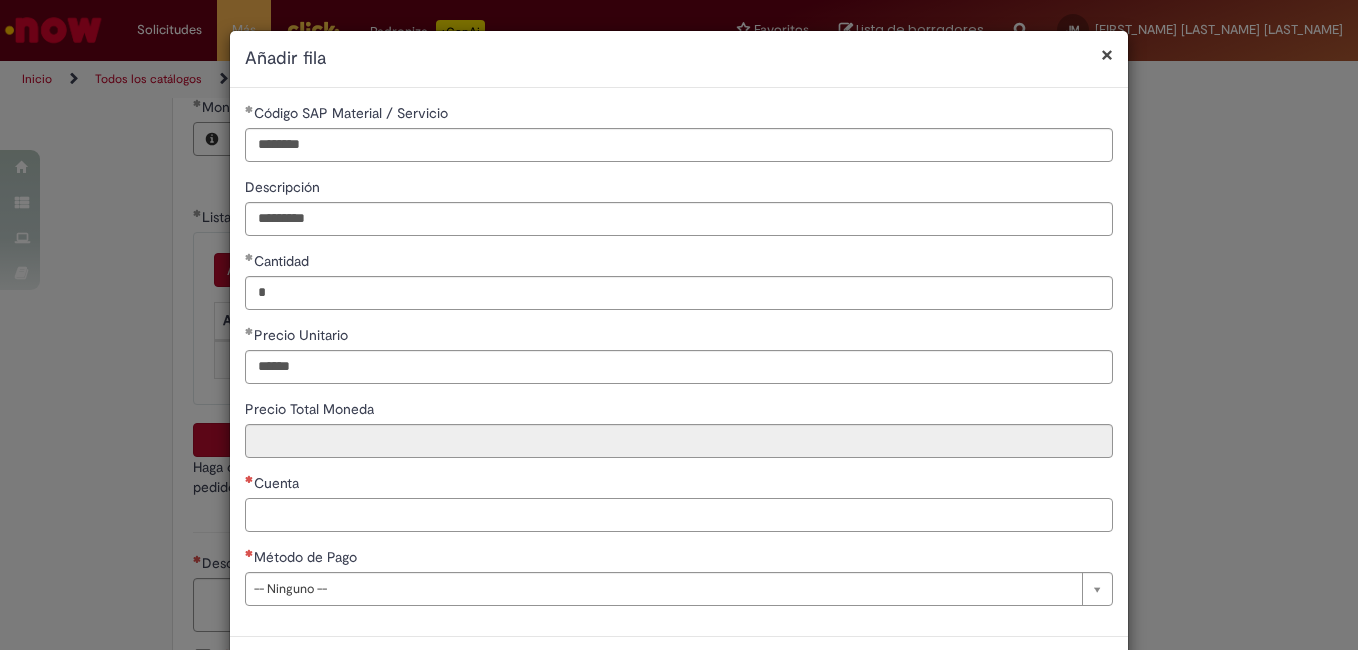 type on "******" 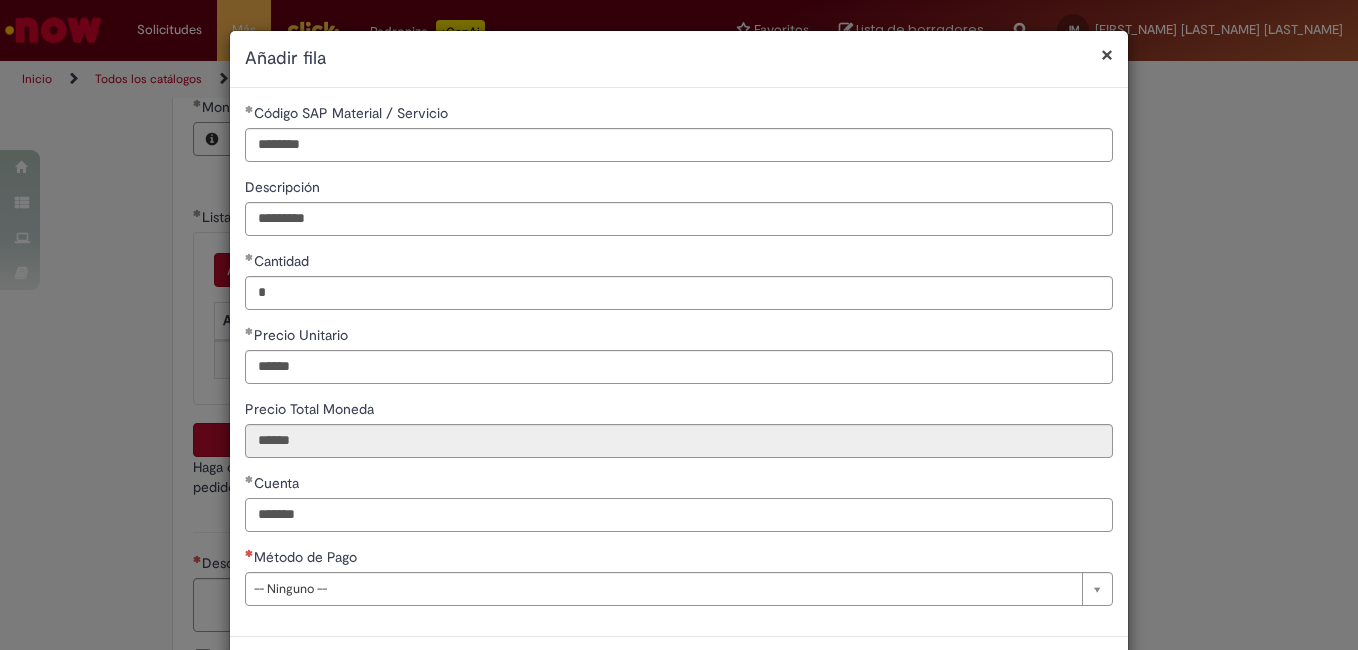 type on "*******" 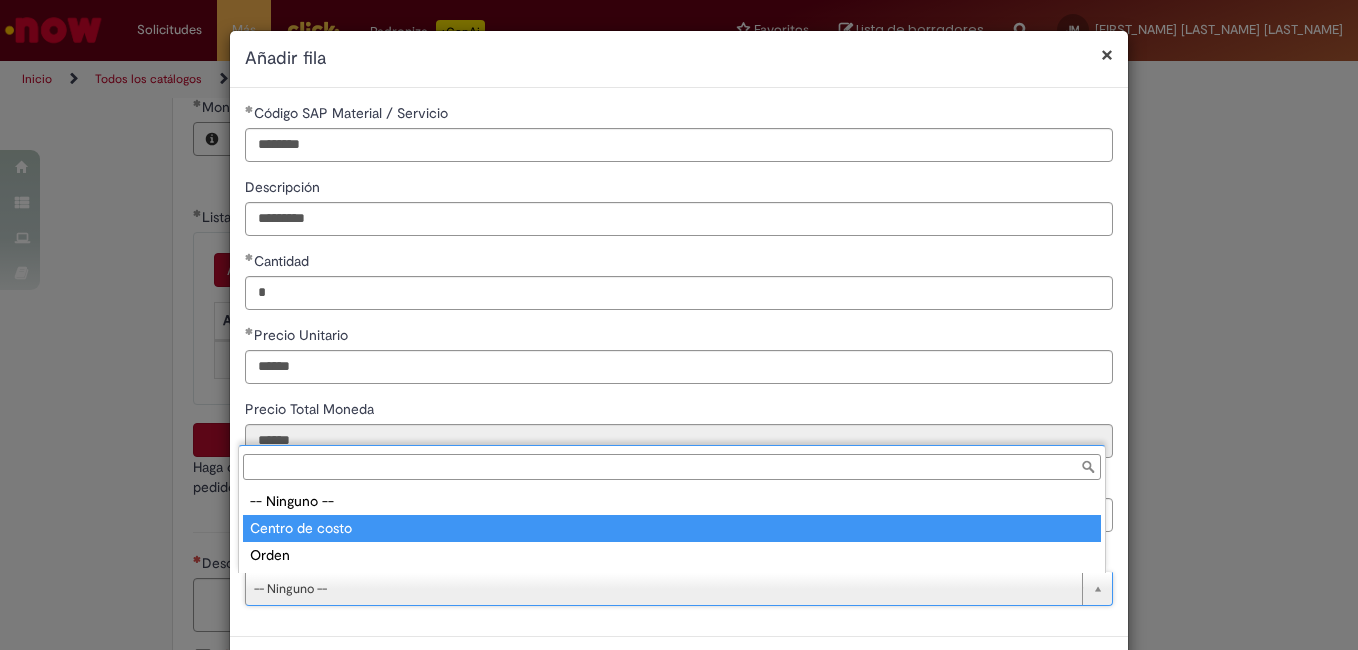 type on "**********" 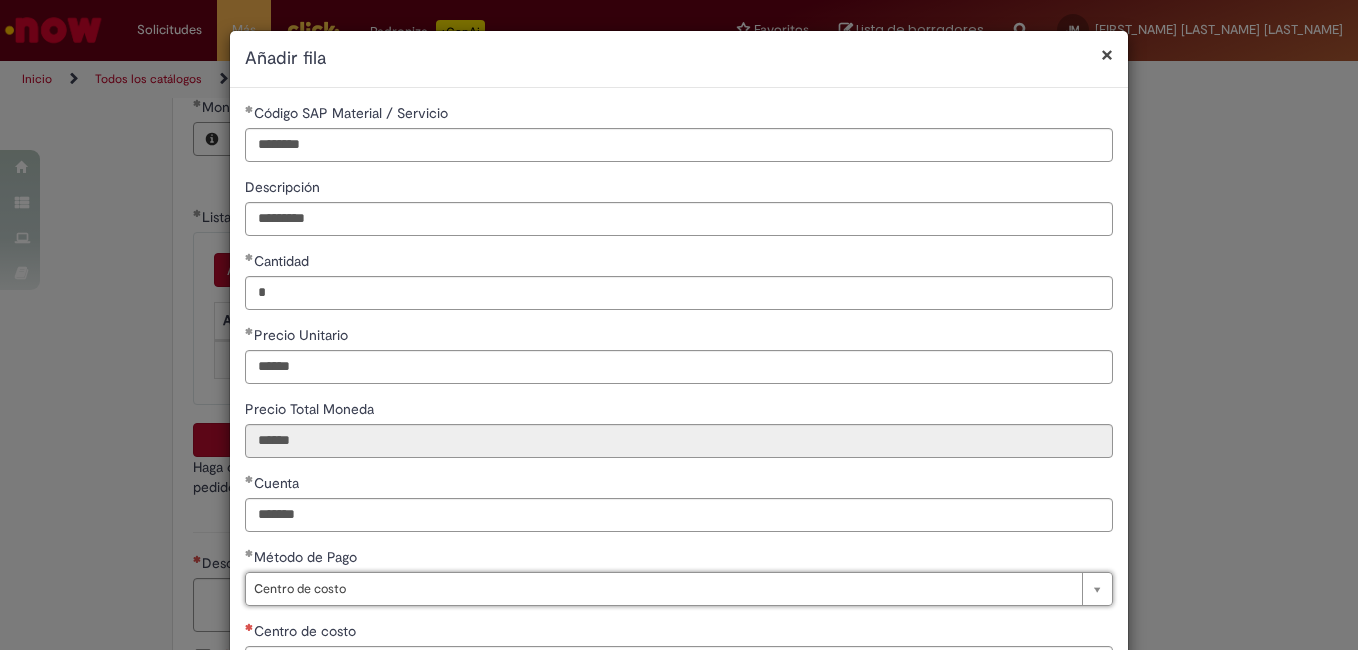 scroll, scrollTop: 156, scrollLeft: 0, axis: vertical 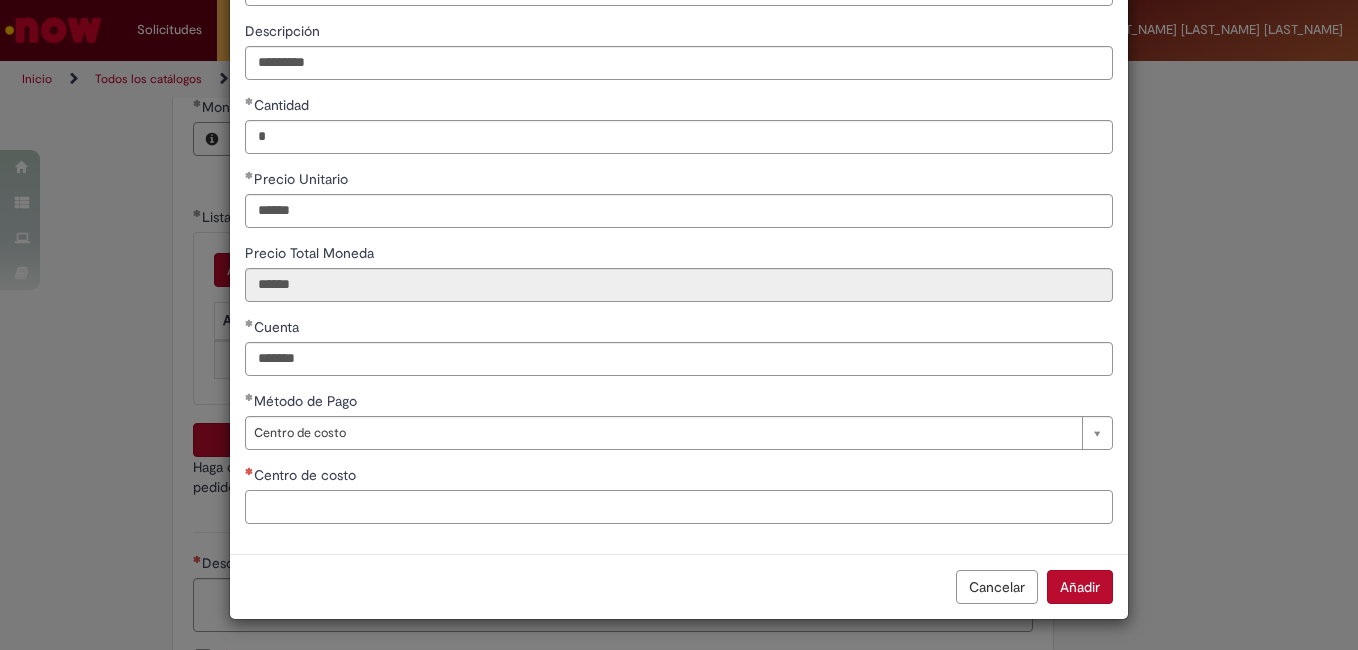 click on "Centro de costo" at bounding box center [679, 507] 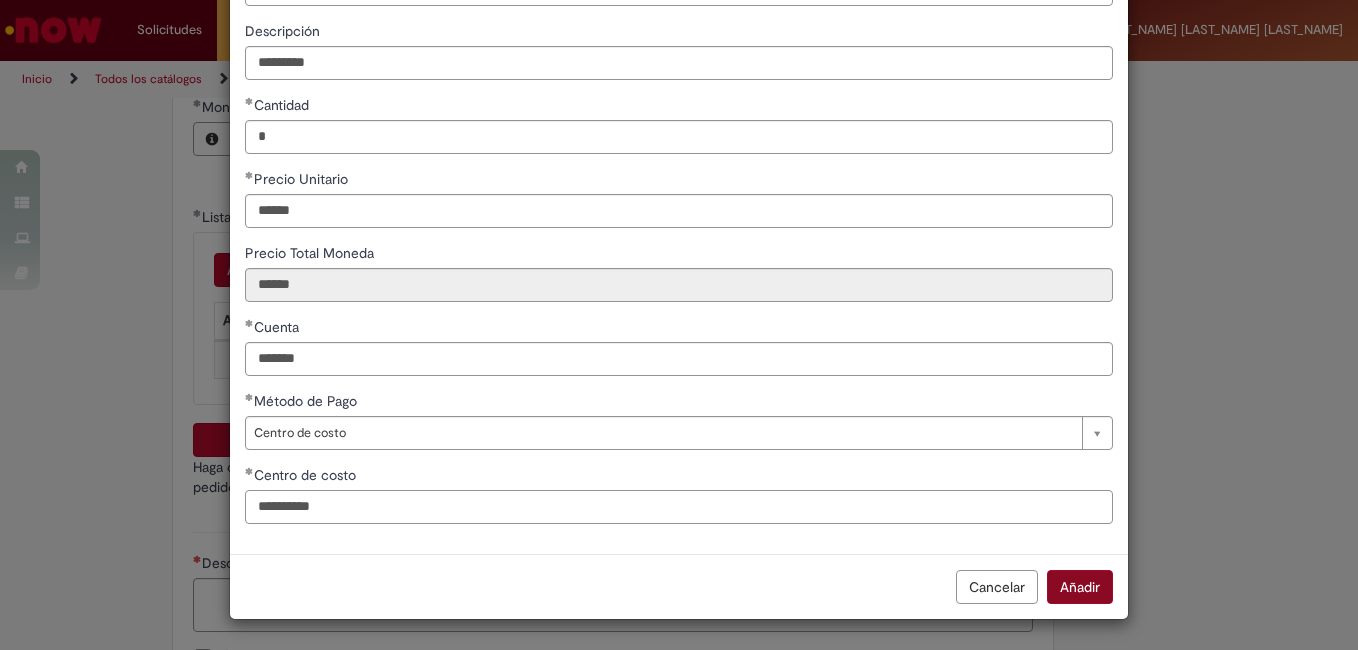 type on "**********" 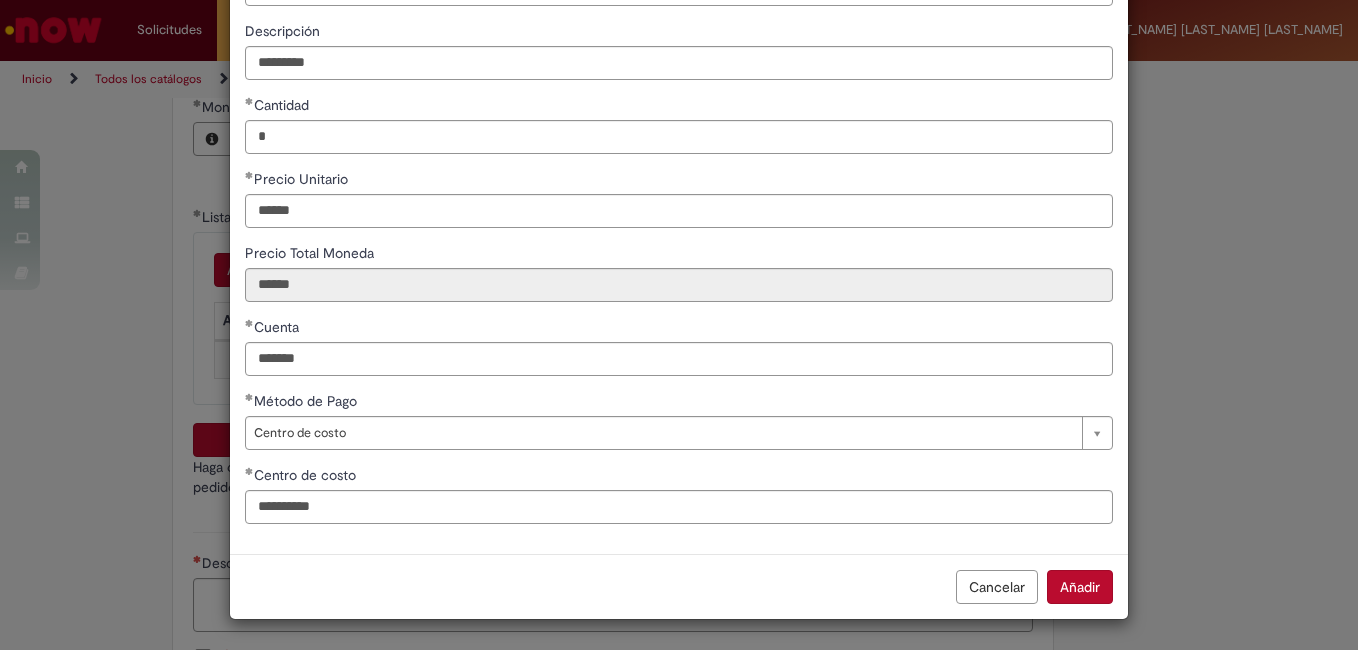 click on "Añadir" at bounding box center (1080, 587) 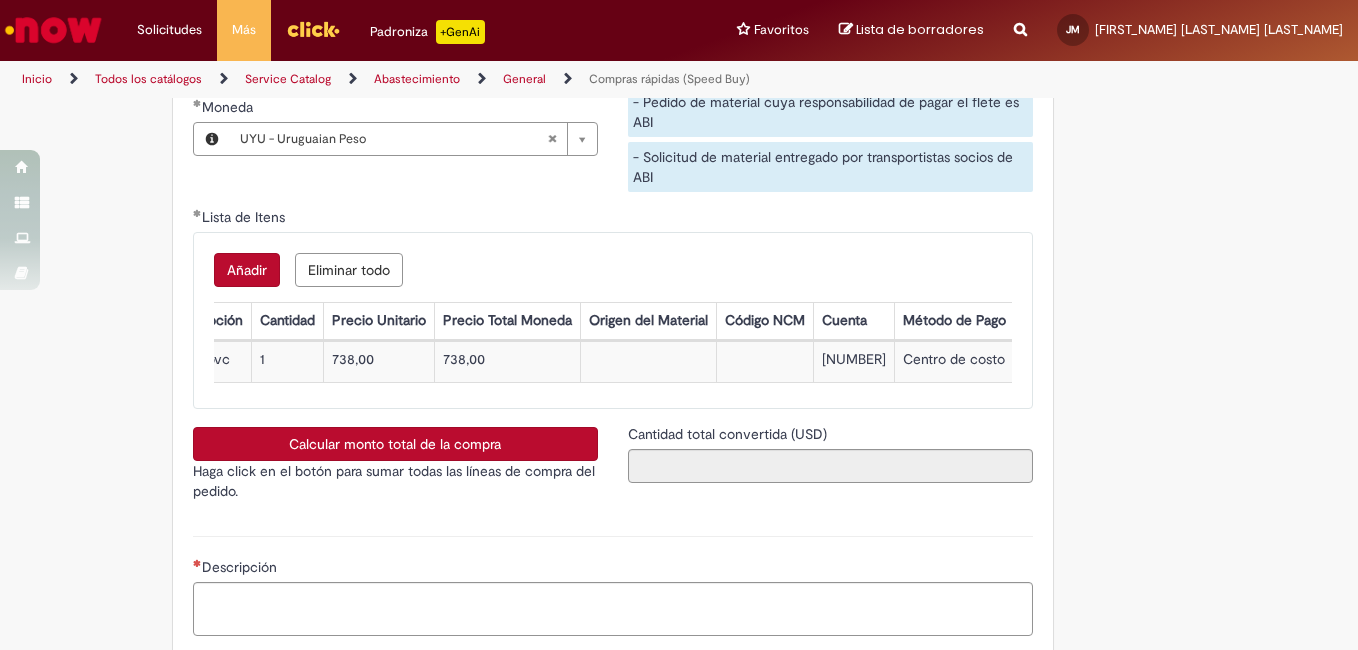 scroll, scrollTop: 0, scrollLeft: 691, axis: horizontal 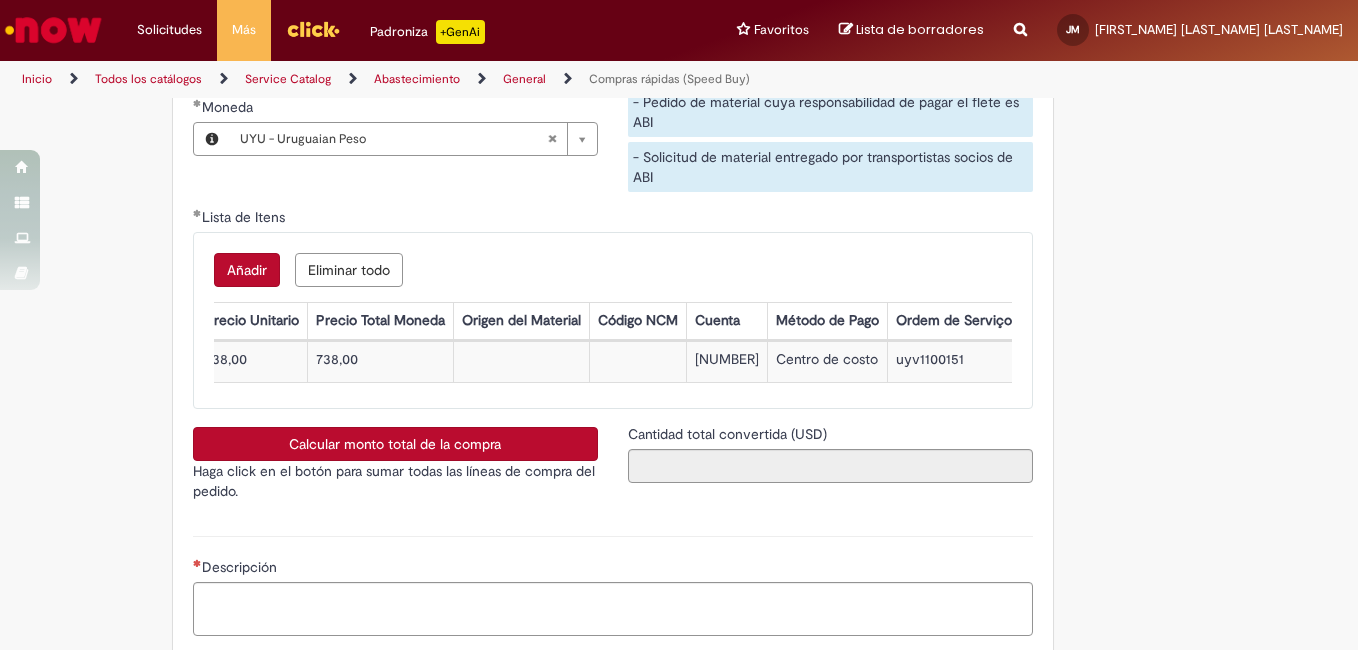 click on "Añadir" at bounding box center (247, 270) 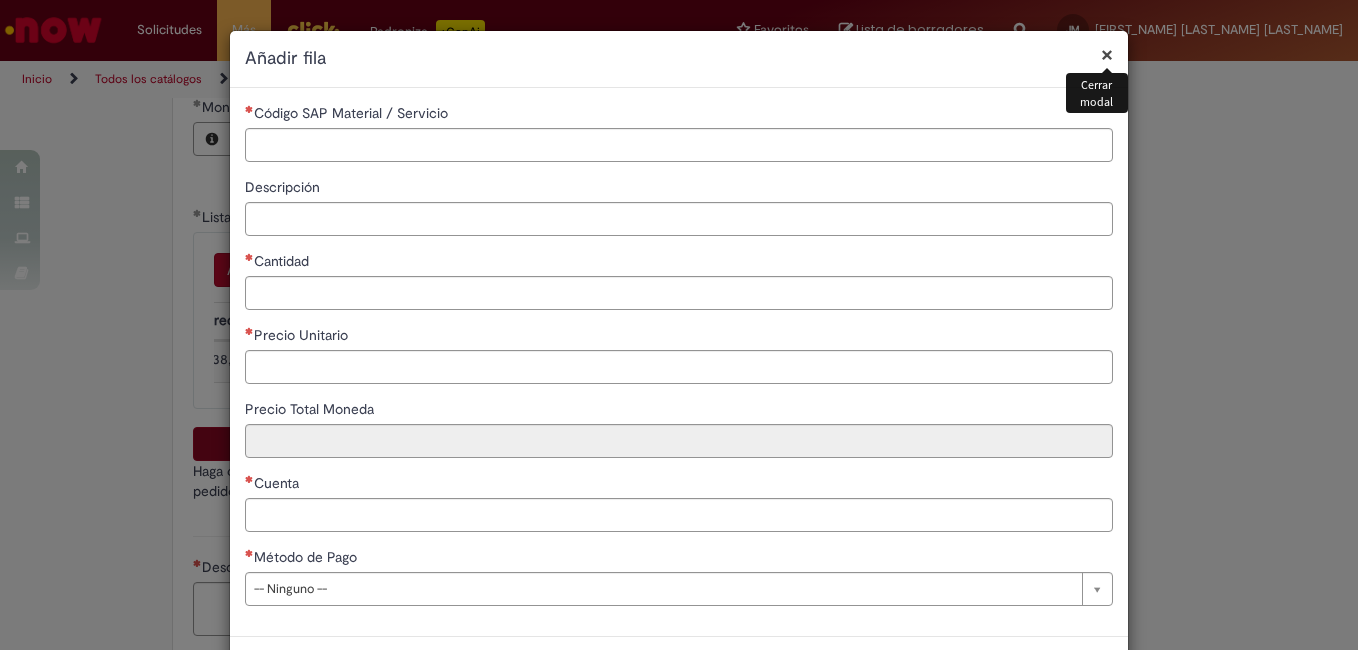type 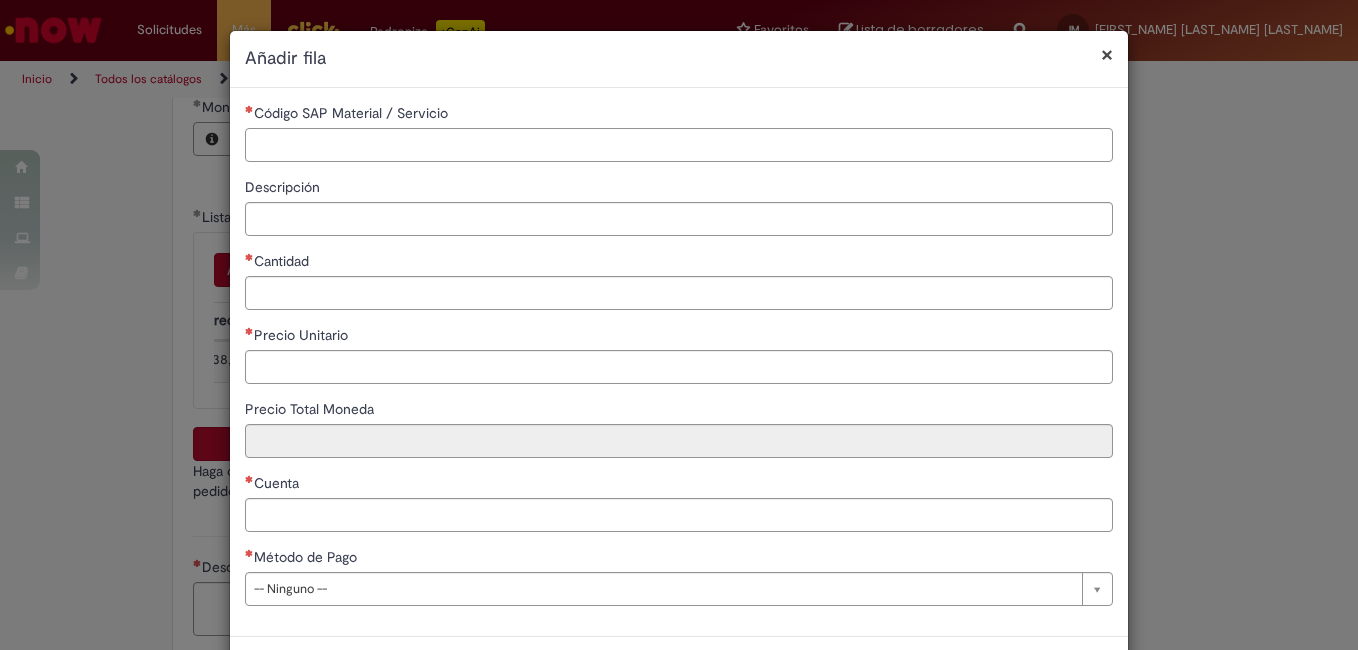 click on "Código SAP Material / Servicio" at bounding box center [679, 145] 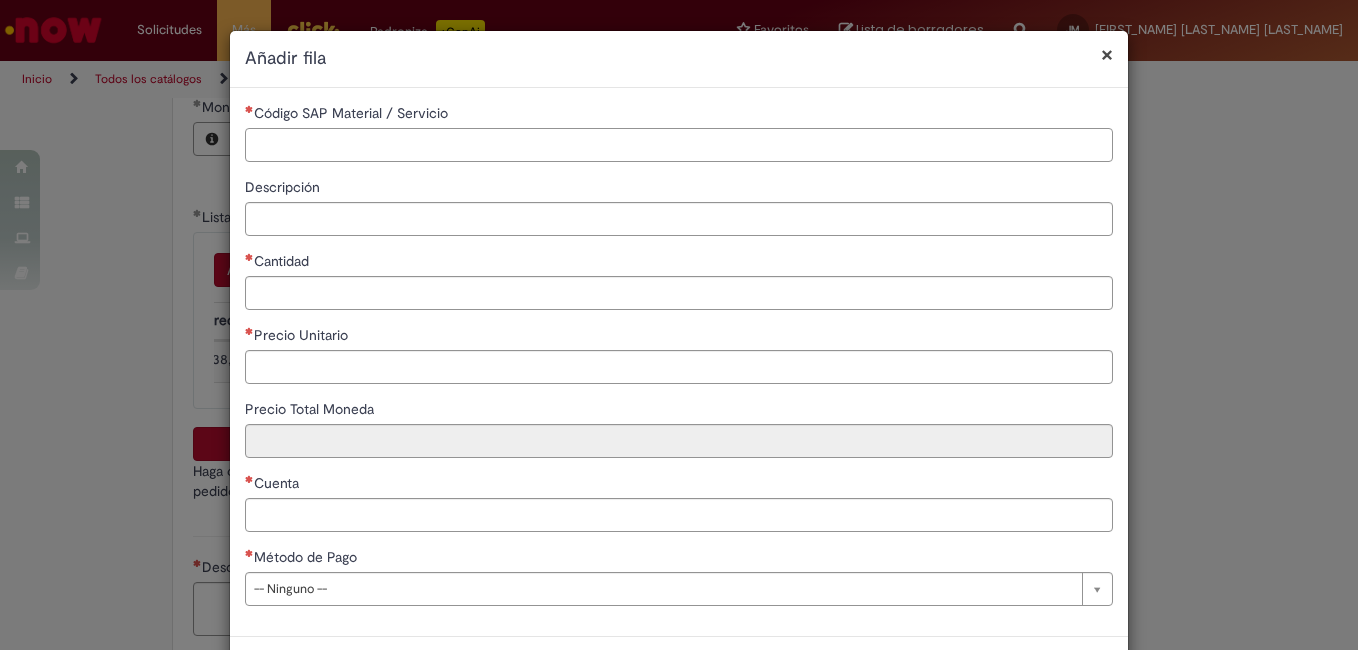 paste on "********" 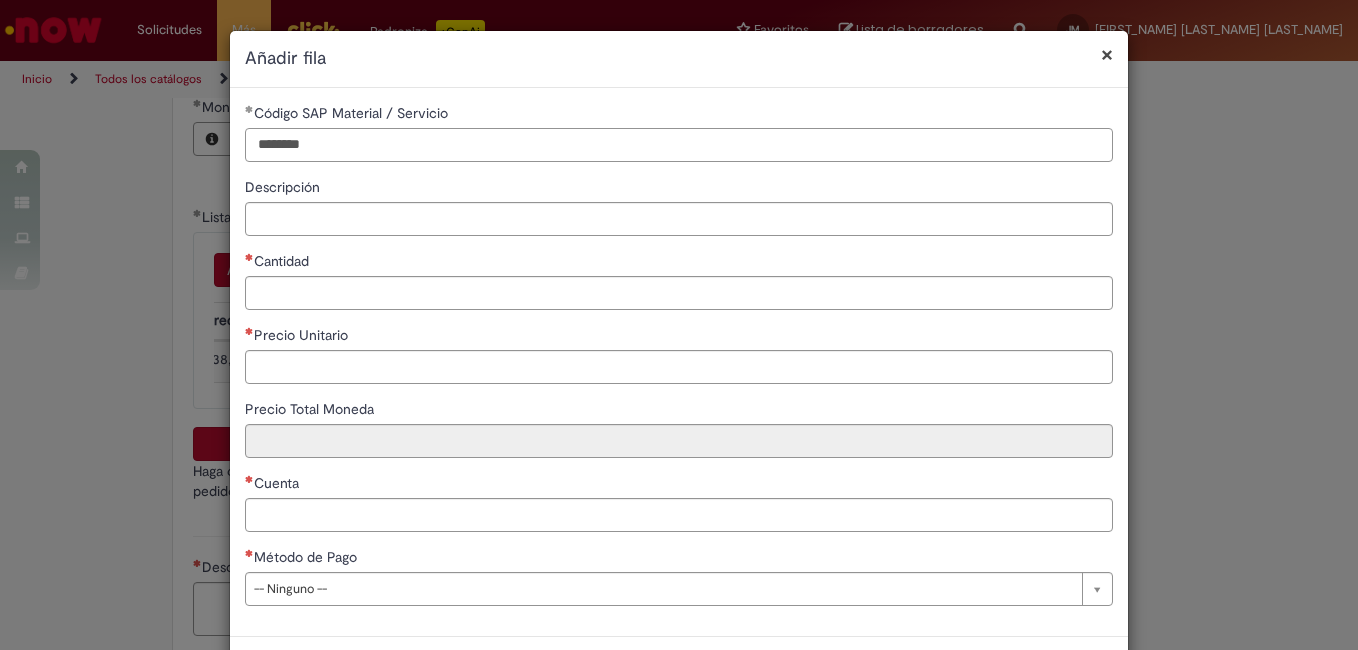 type on "********" 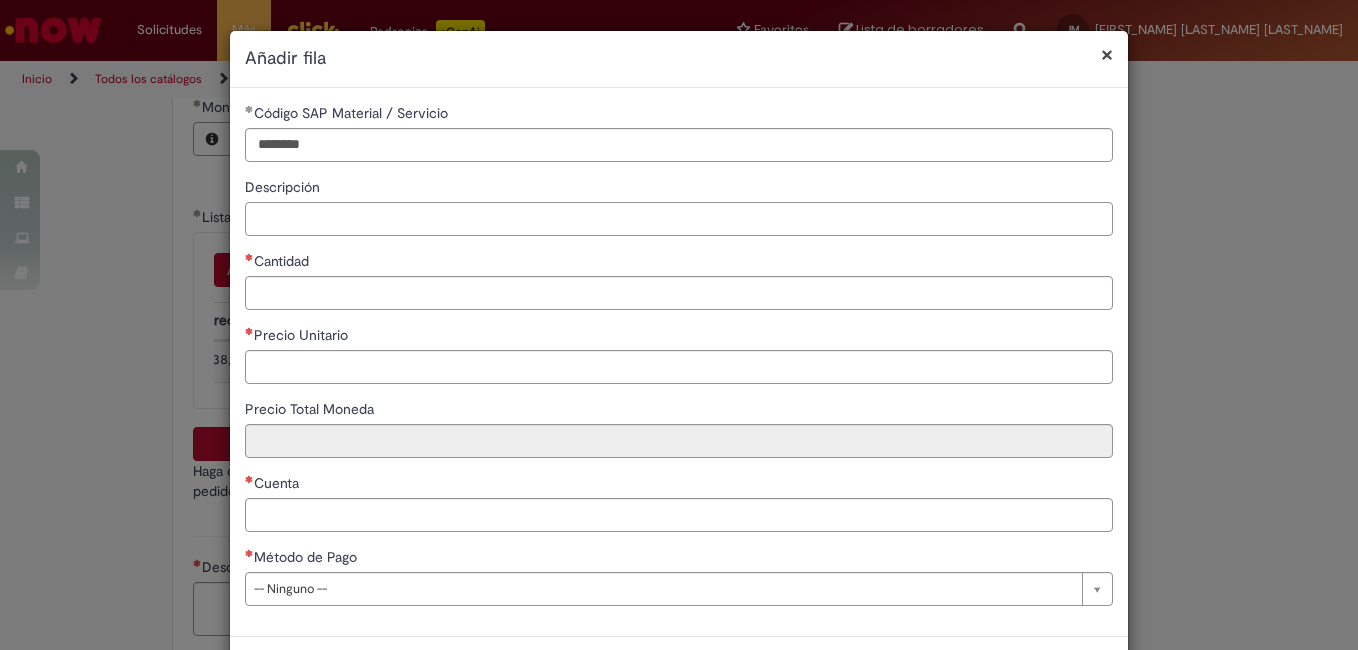 click on "Descripción" at bounding box center (679, 219) 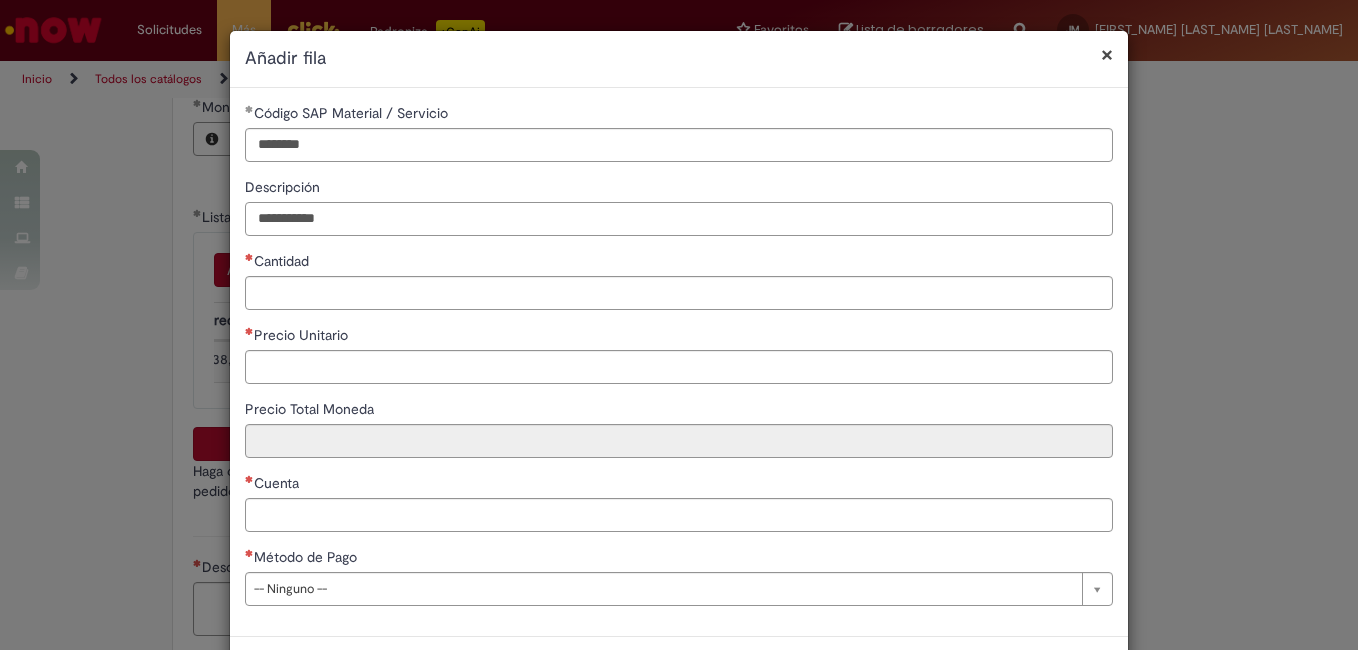 type on "**********" 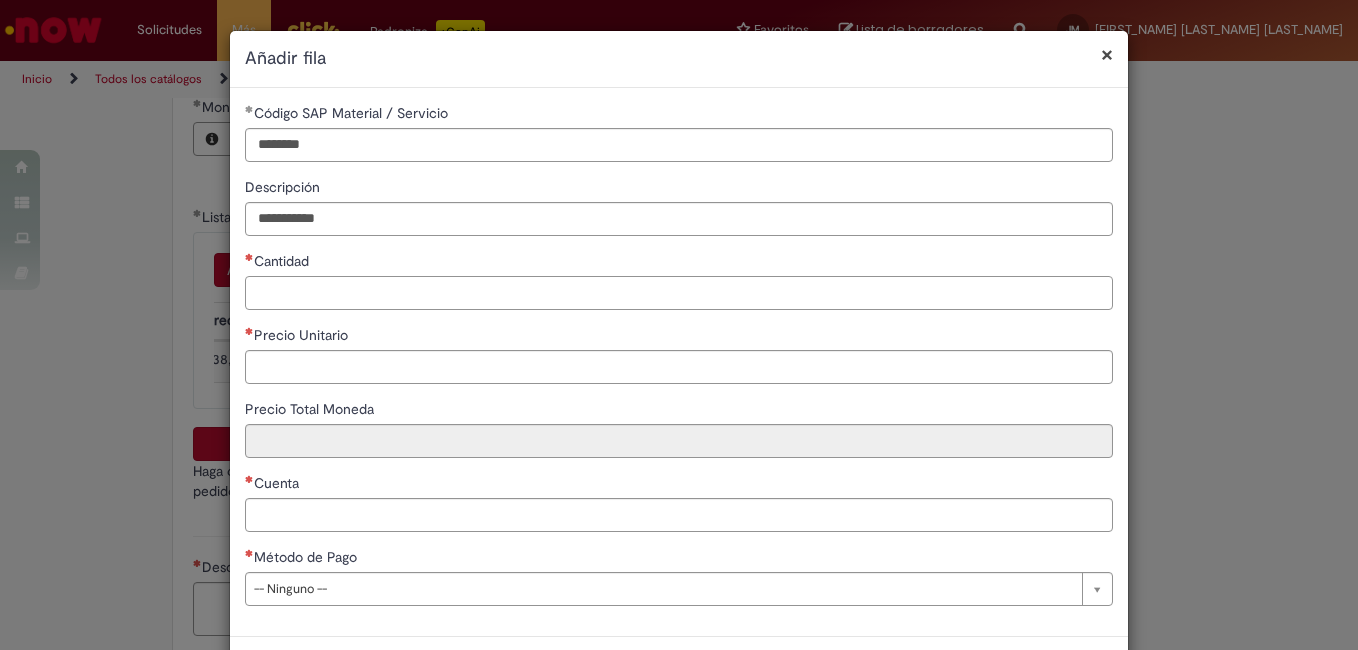 click on "Cantidad" at bounding box center [679, 293] 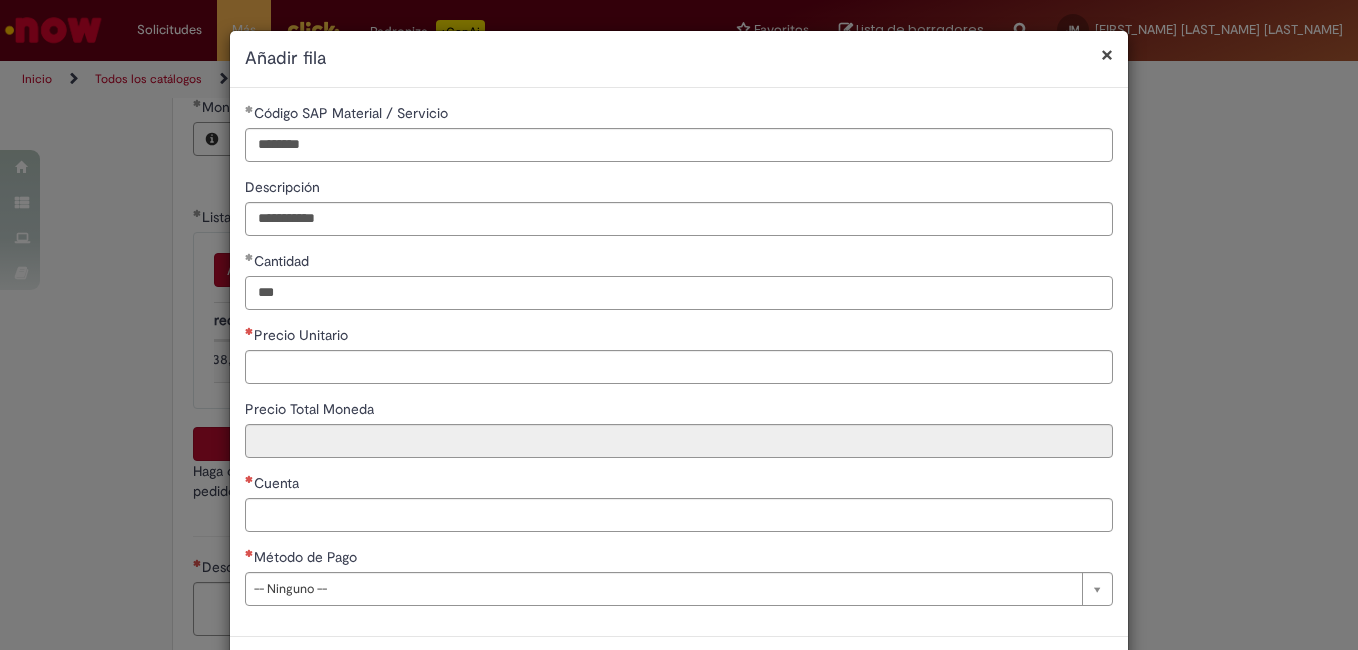 type on "***" 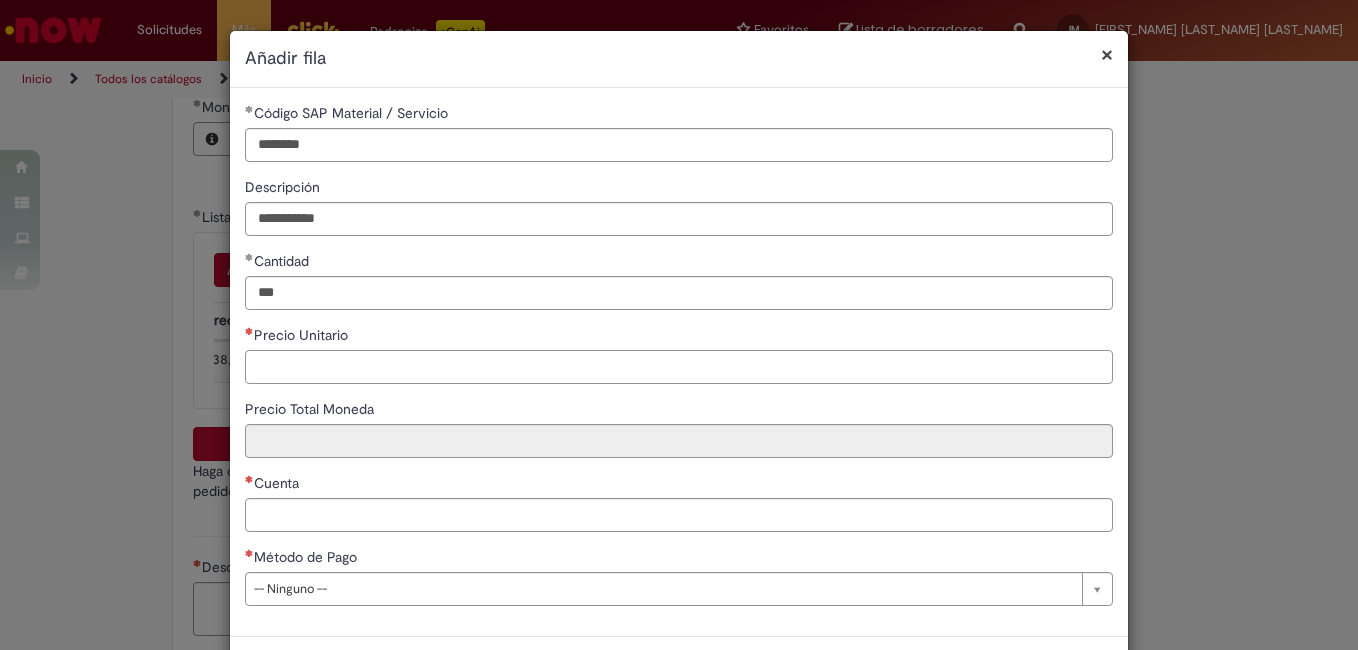 click on "Precio Unitario" at bounding box center (679, 367) 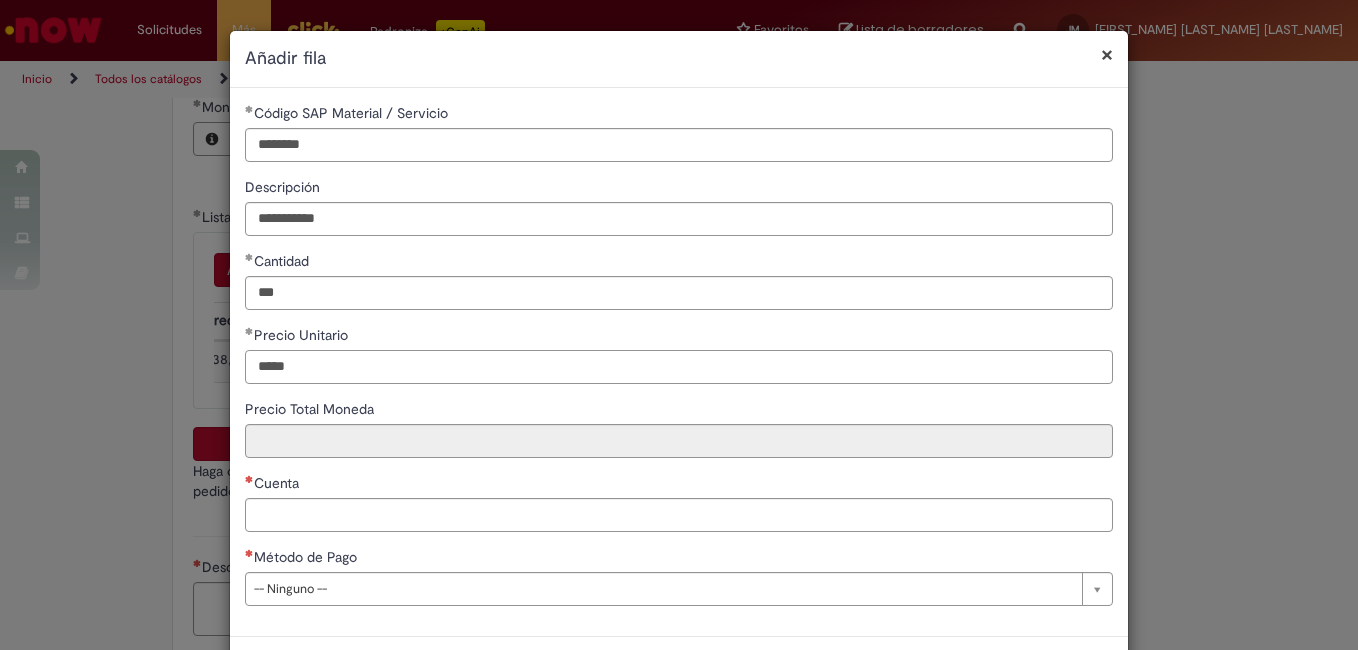 type on "*****" 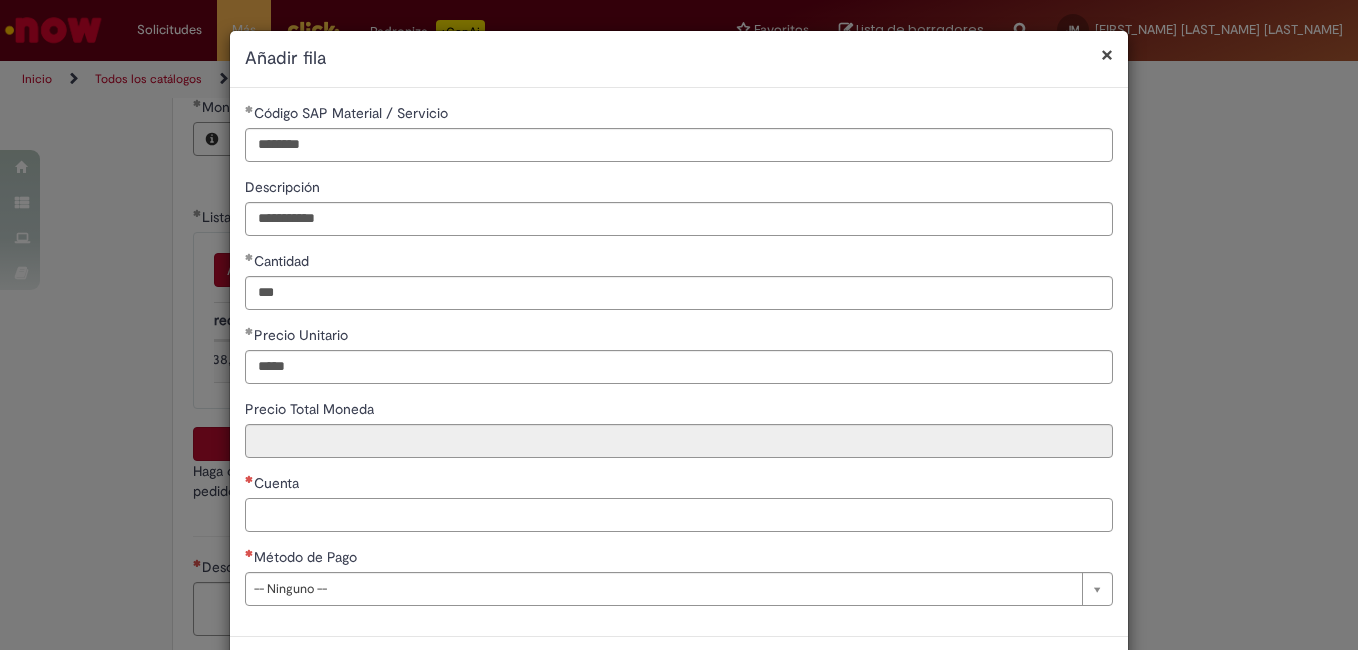 type on "********" 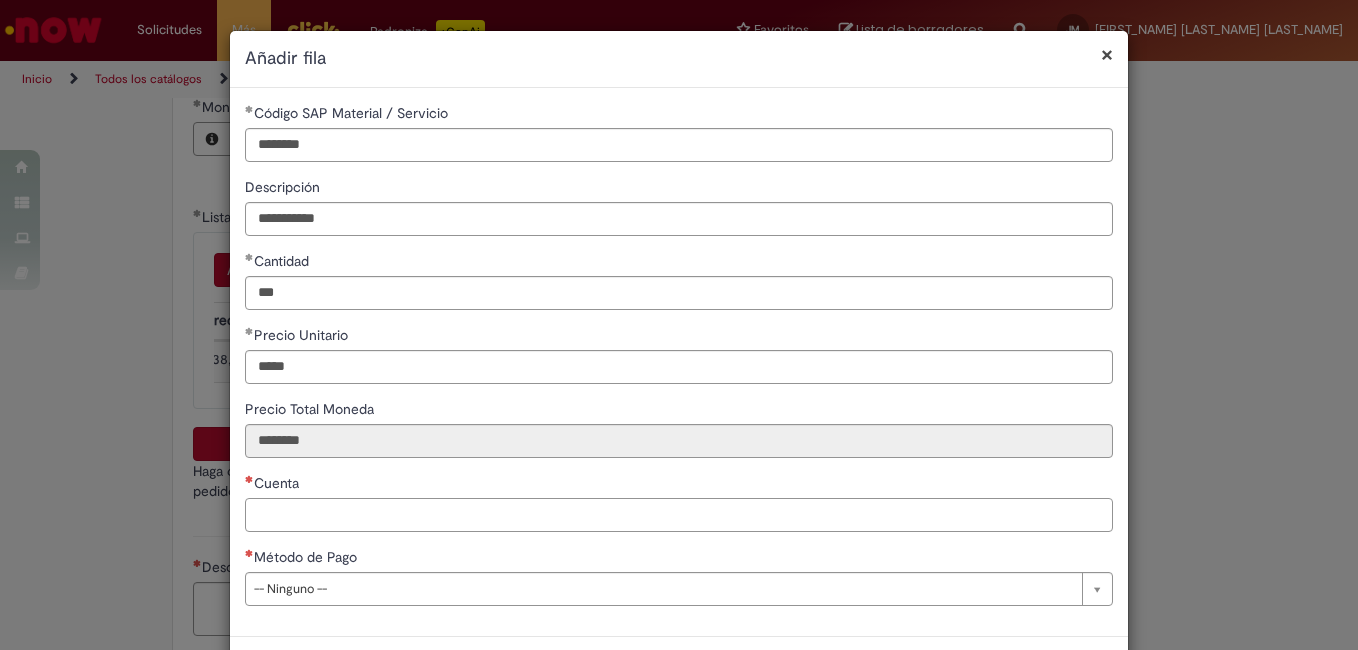 click on "Cuenta" at bounding box center [679, 515] 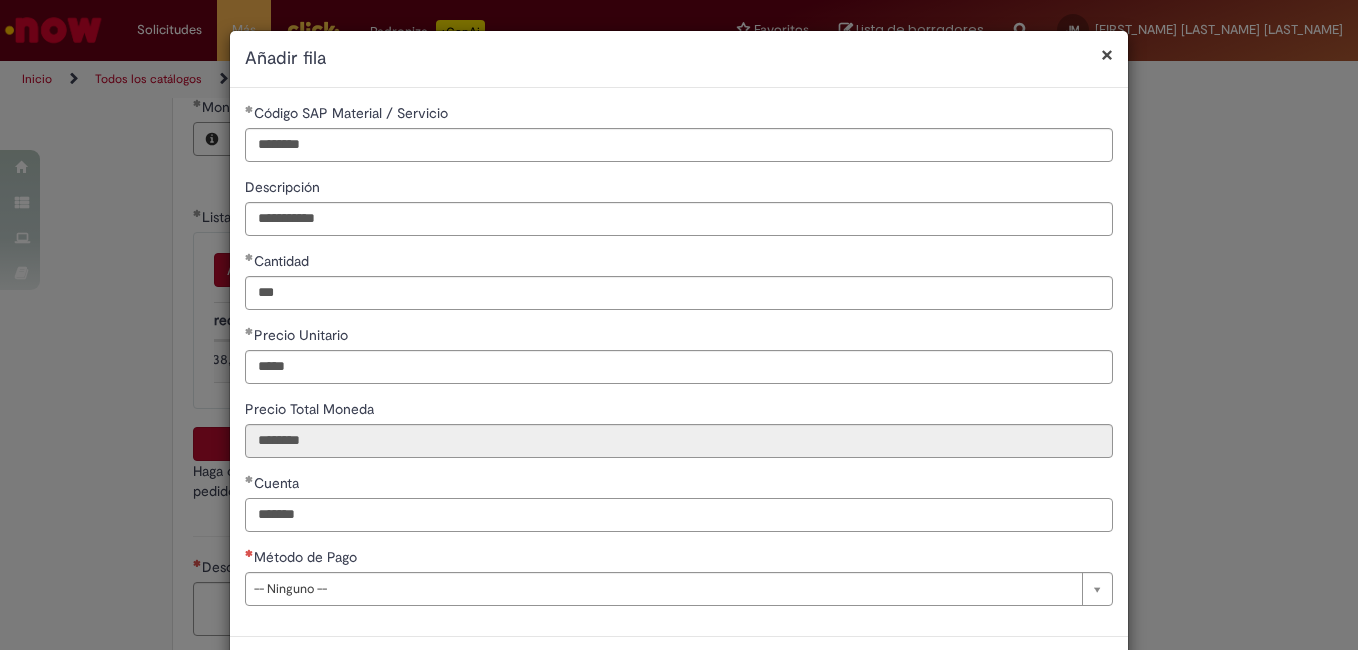 type on "*******" 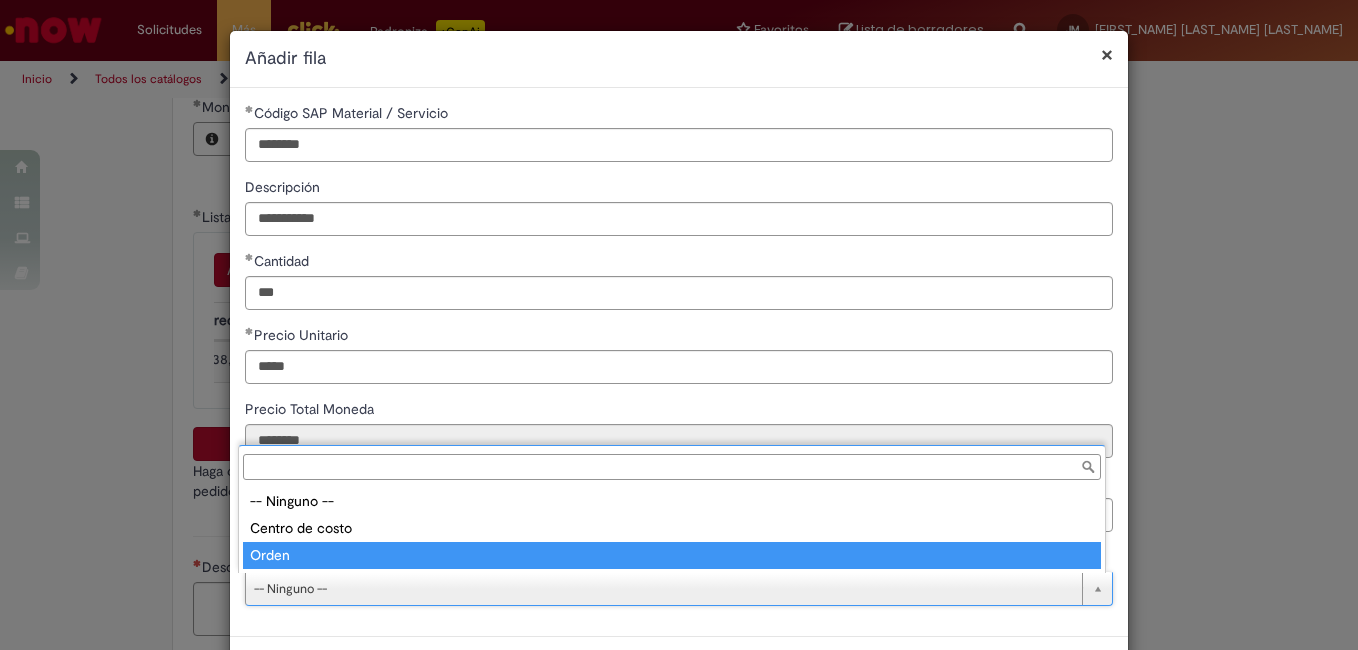 type on "**********" 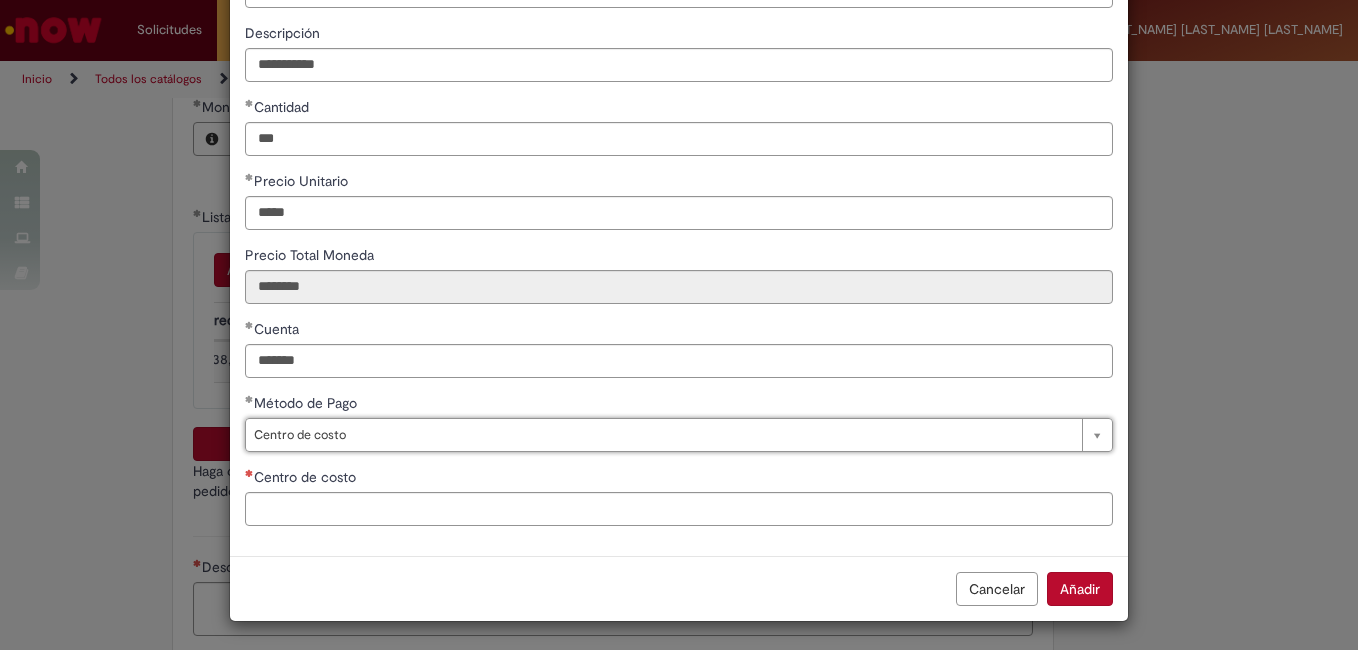 scroll, scrollTop: 156, scrollLeft: 0, axis: vertical 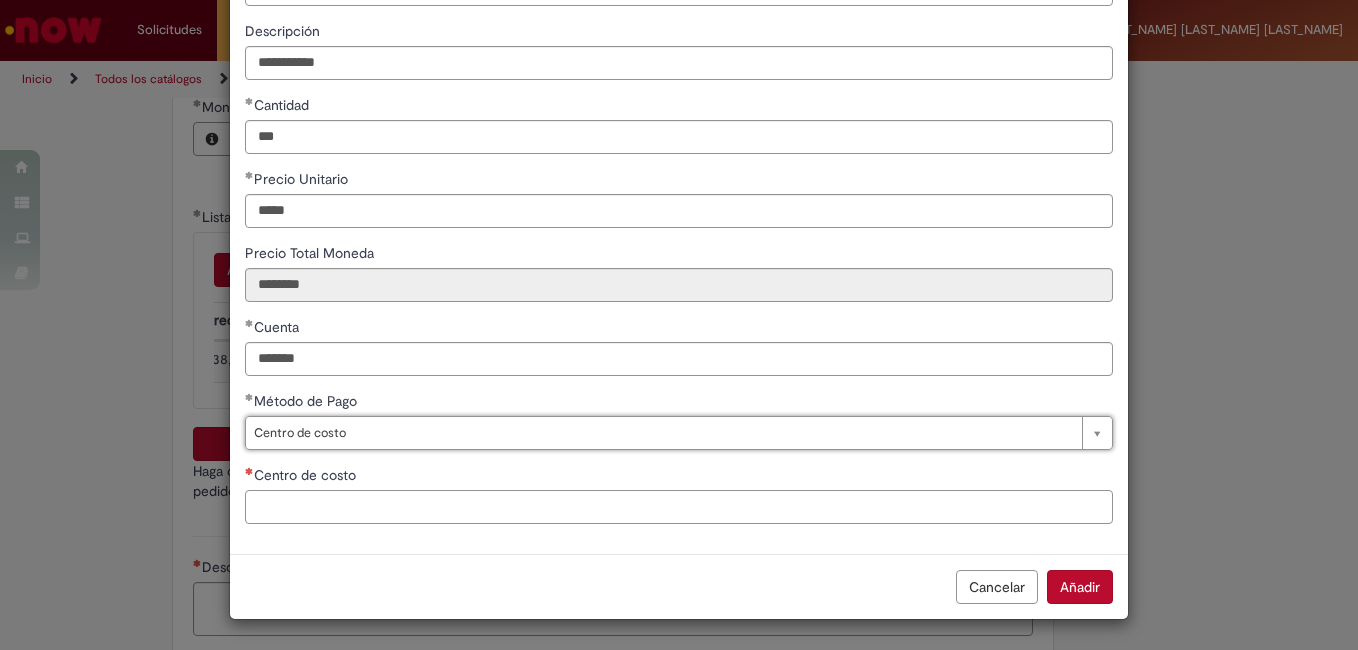 click on "Centro de costo" at bounding box center (679, 507) 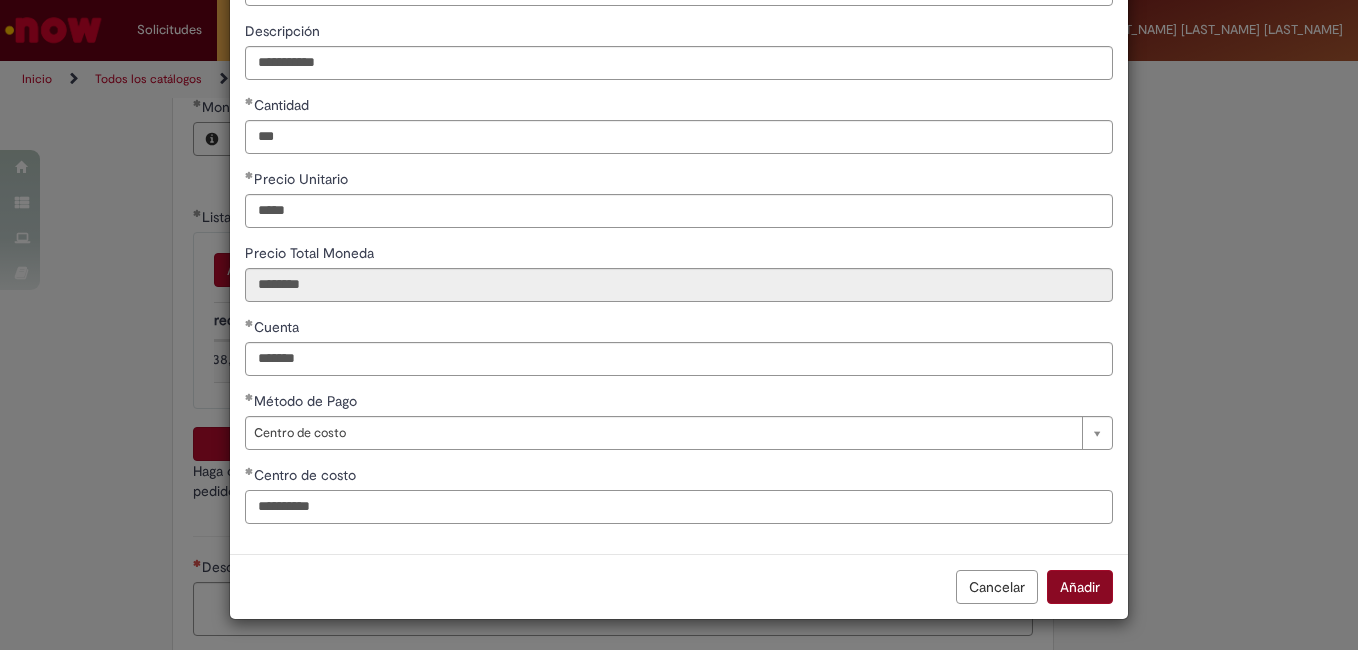 type on "**********" 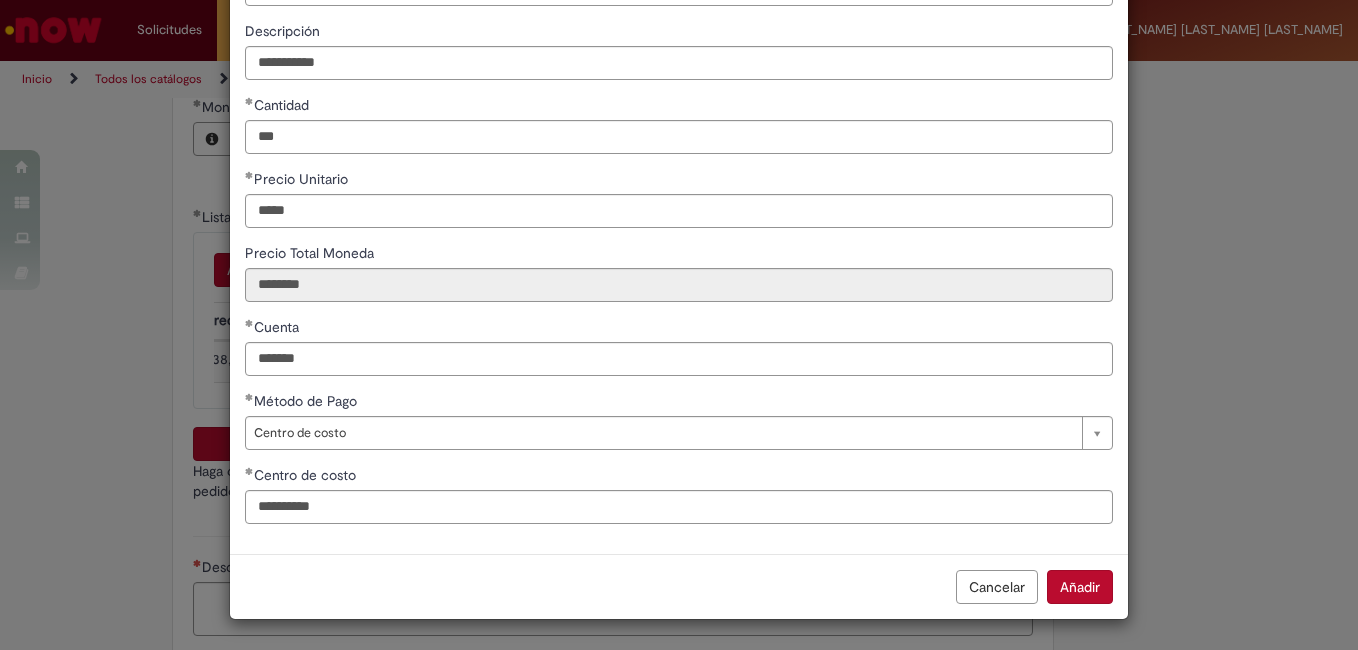 click on "Añadir" at bounding box center [1080, 587] 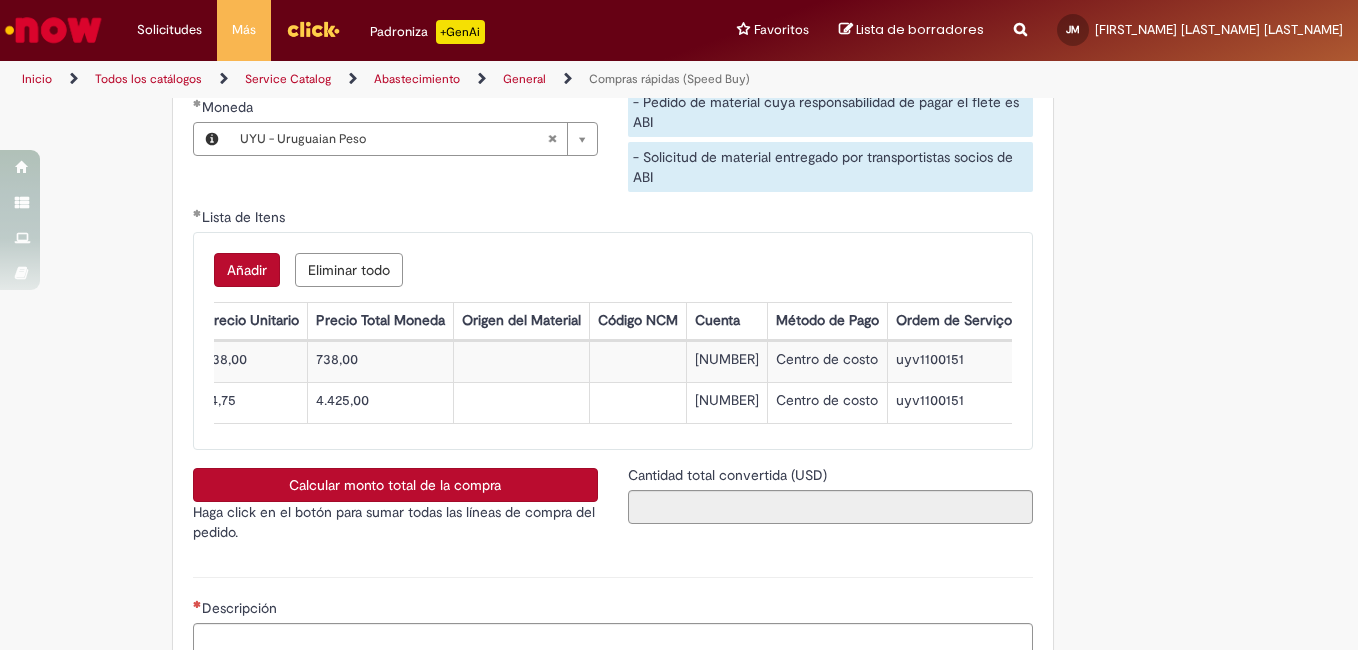 type 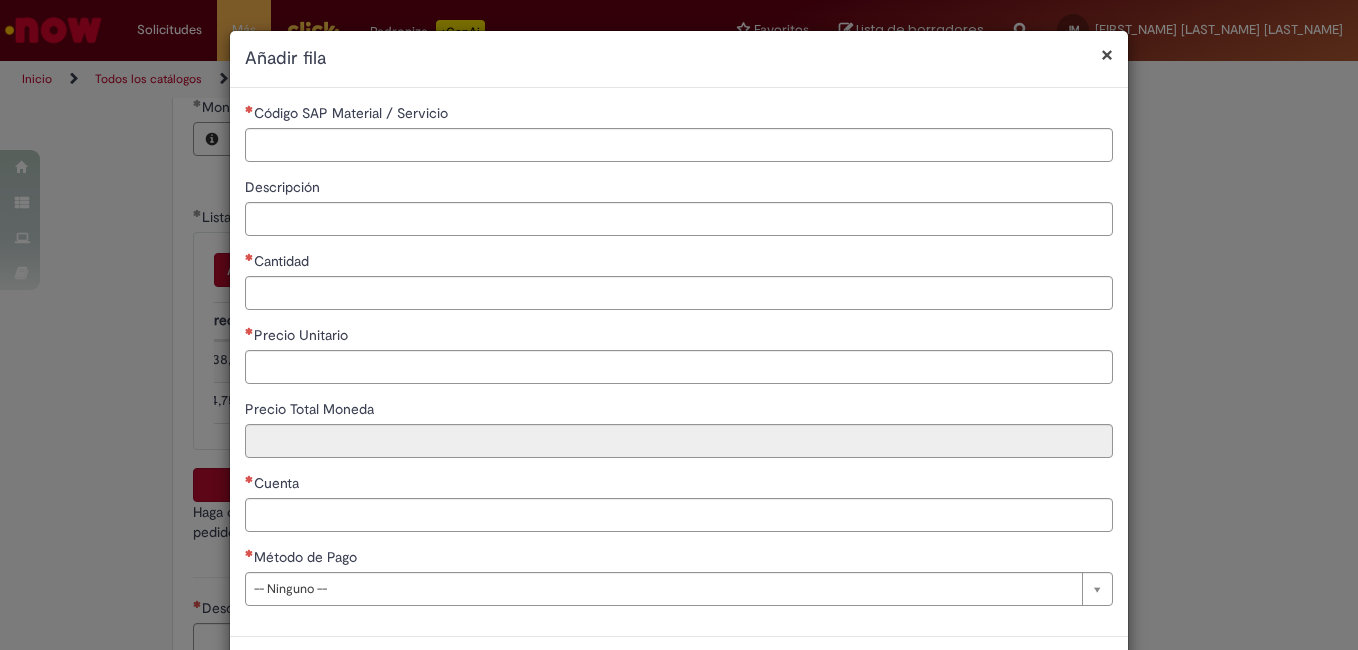 type 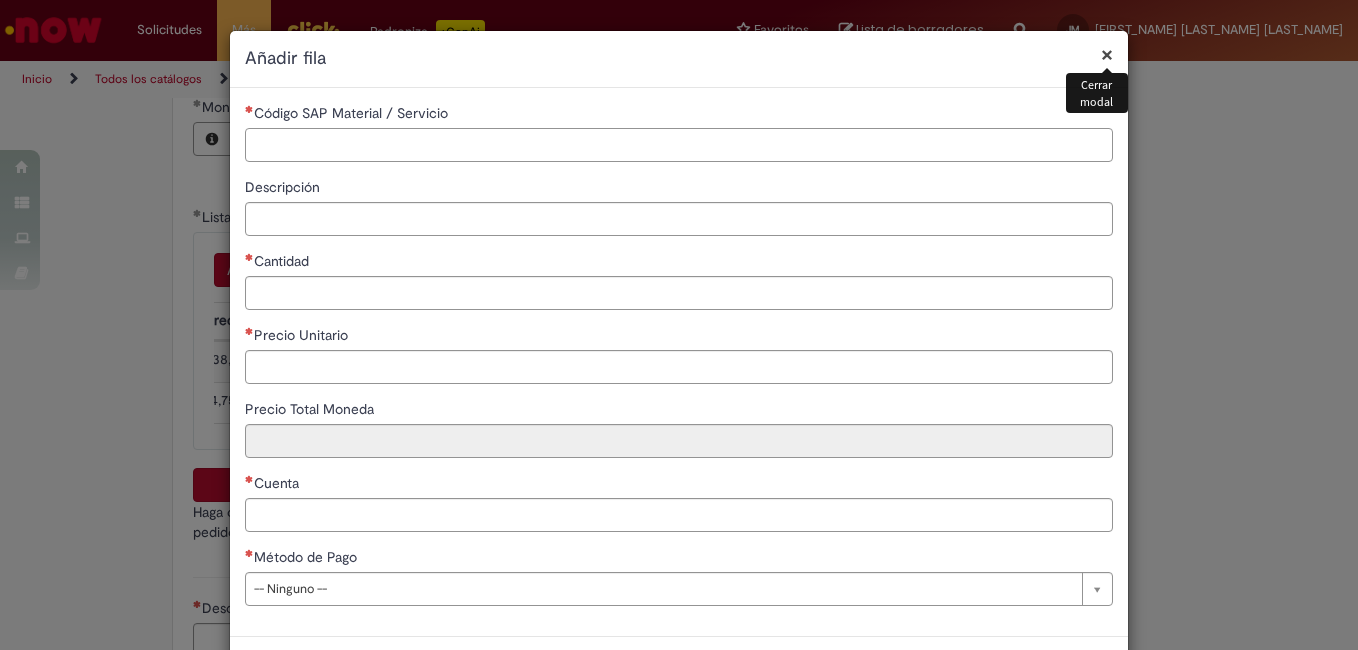 click on "Código SAP Material / Servicio" at bounding box center (679, 145) 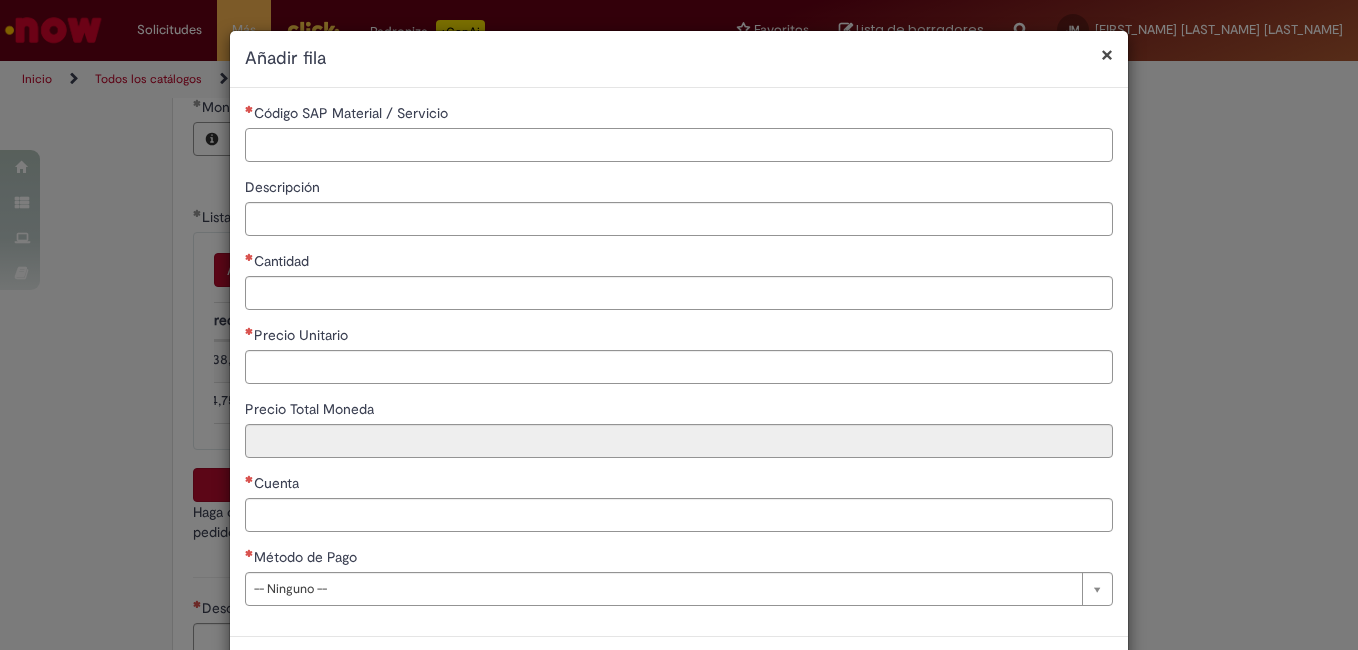paste on "**********" 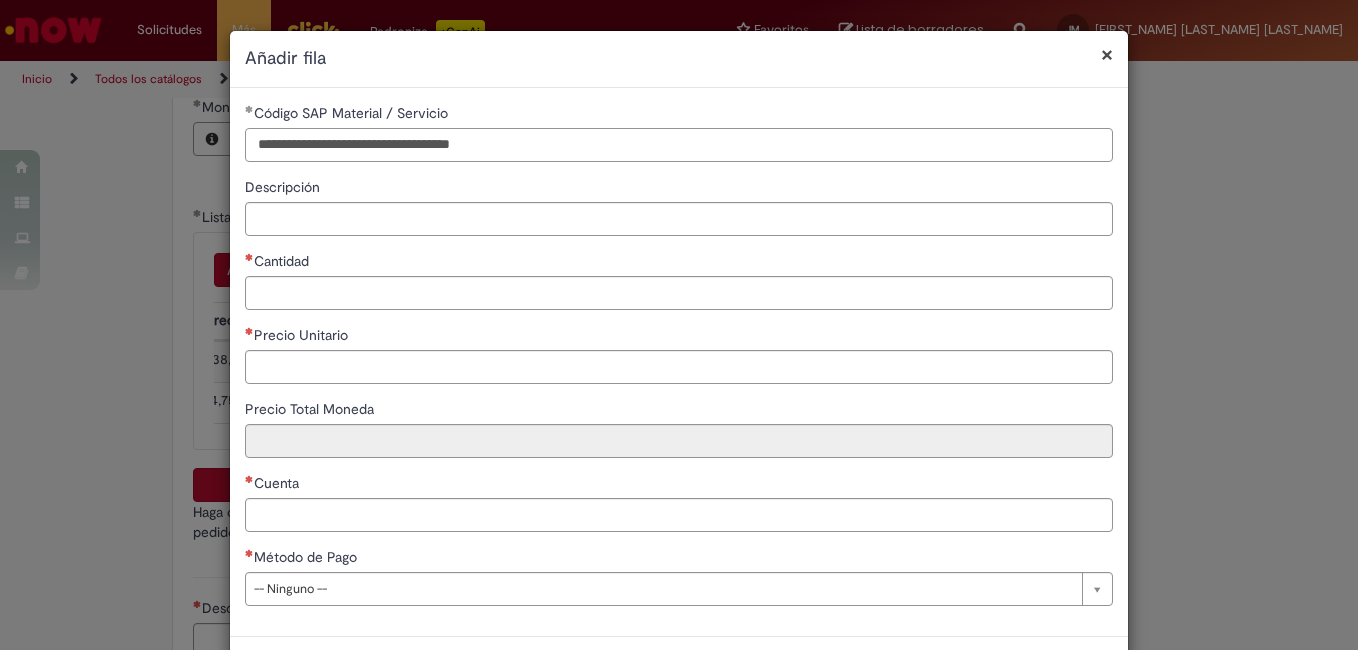 type on "**********" 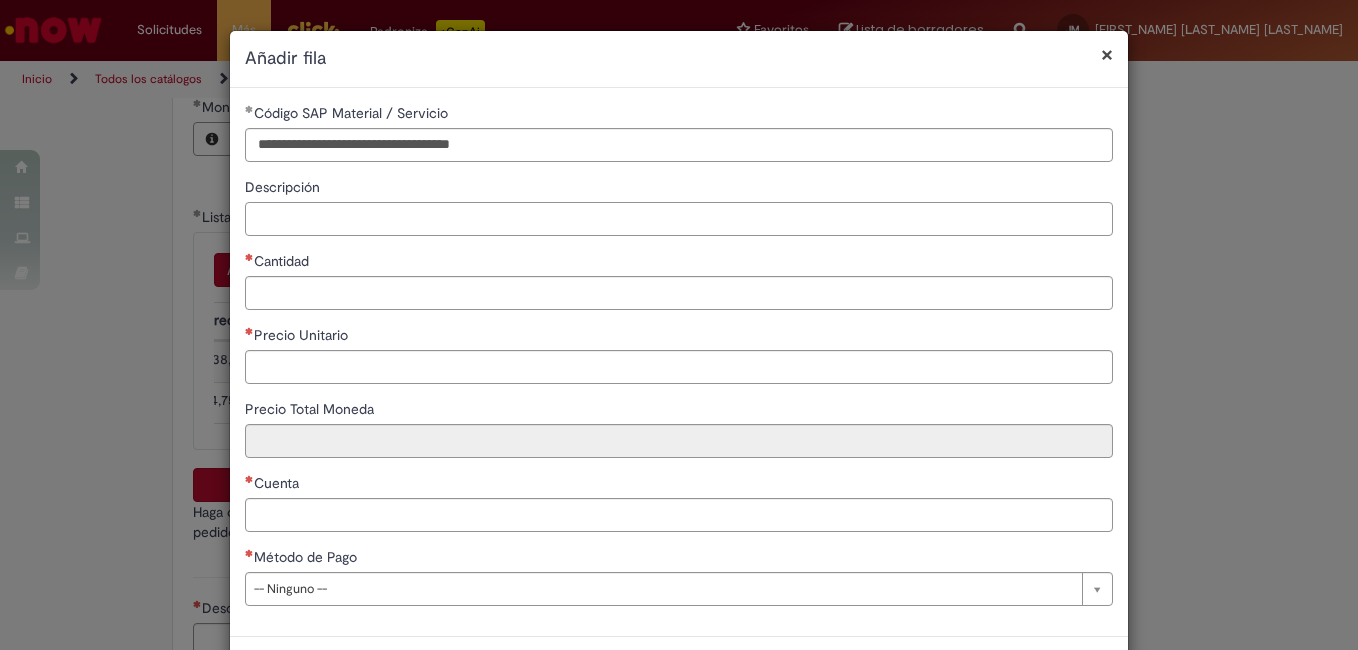 click on "Descripción" at bounding box center [679, 206] 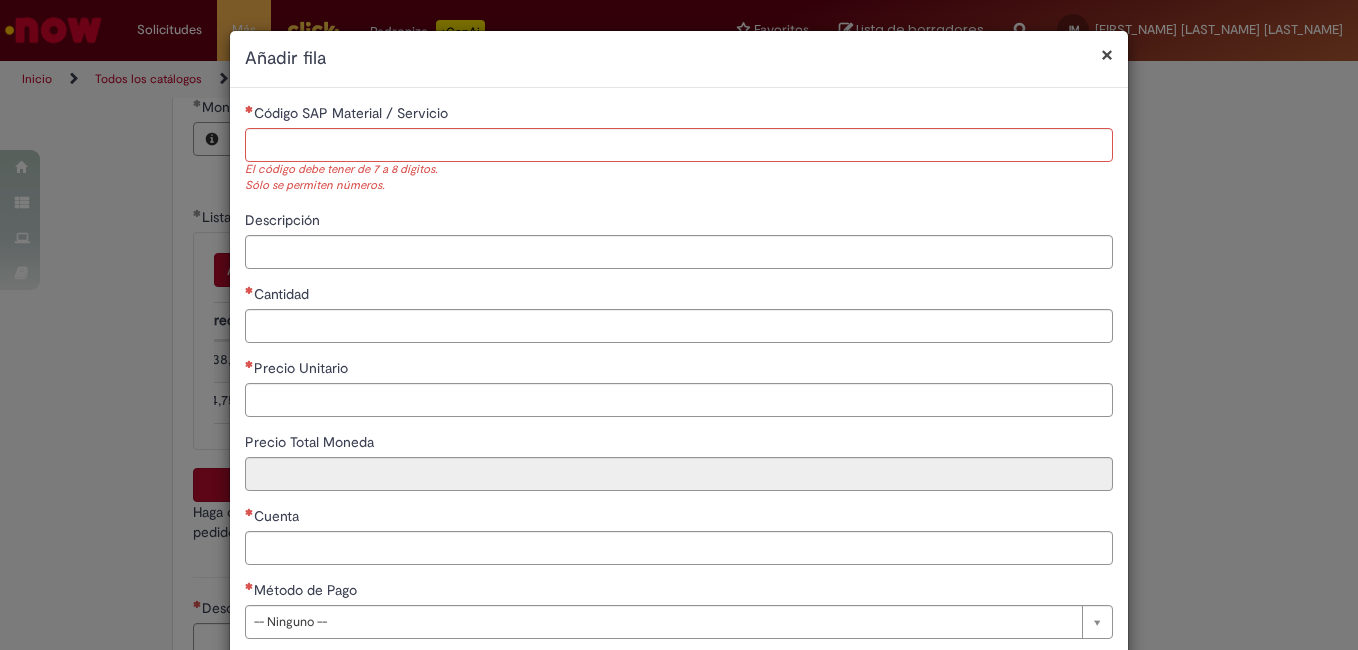 drag, startPoint x: 376, startPoint y: 122, endPoint x: 336, endPoint y: 137, distance: 42.72002 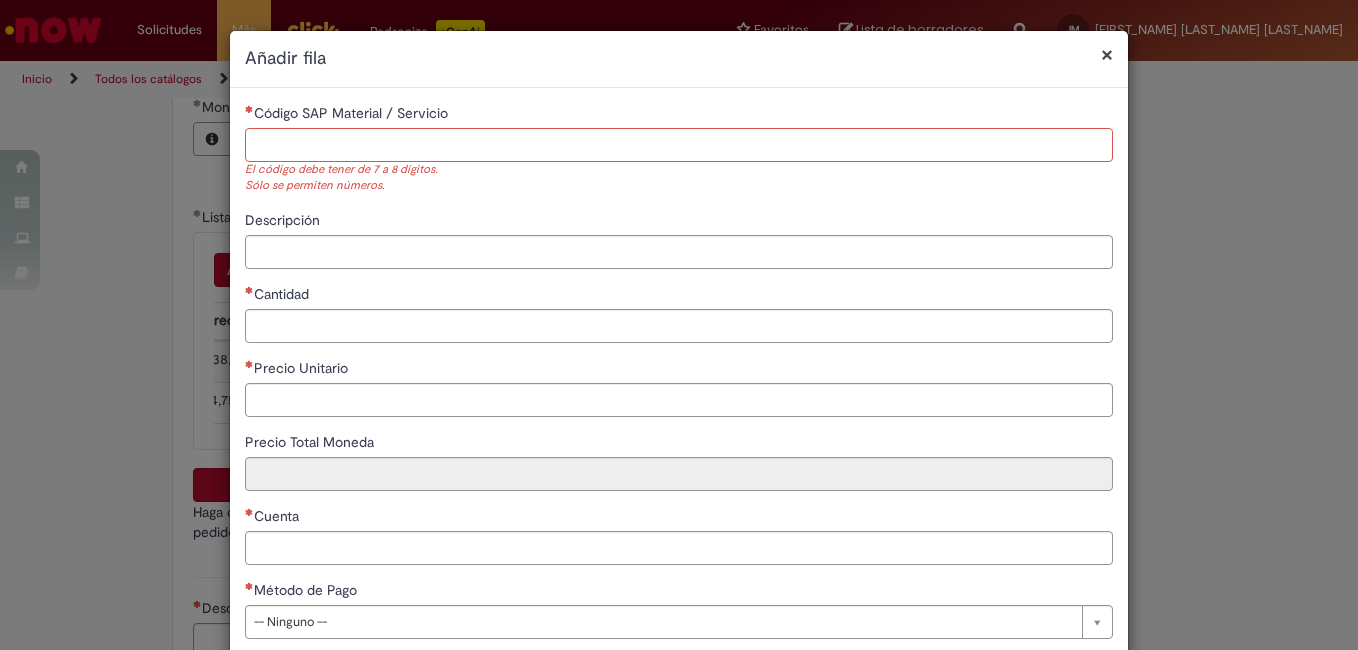 click on "Código SAP Material / Servicio" at bounding box center [679, 145] 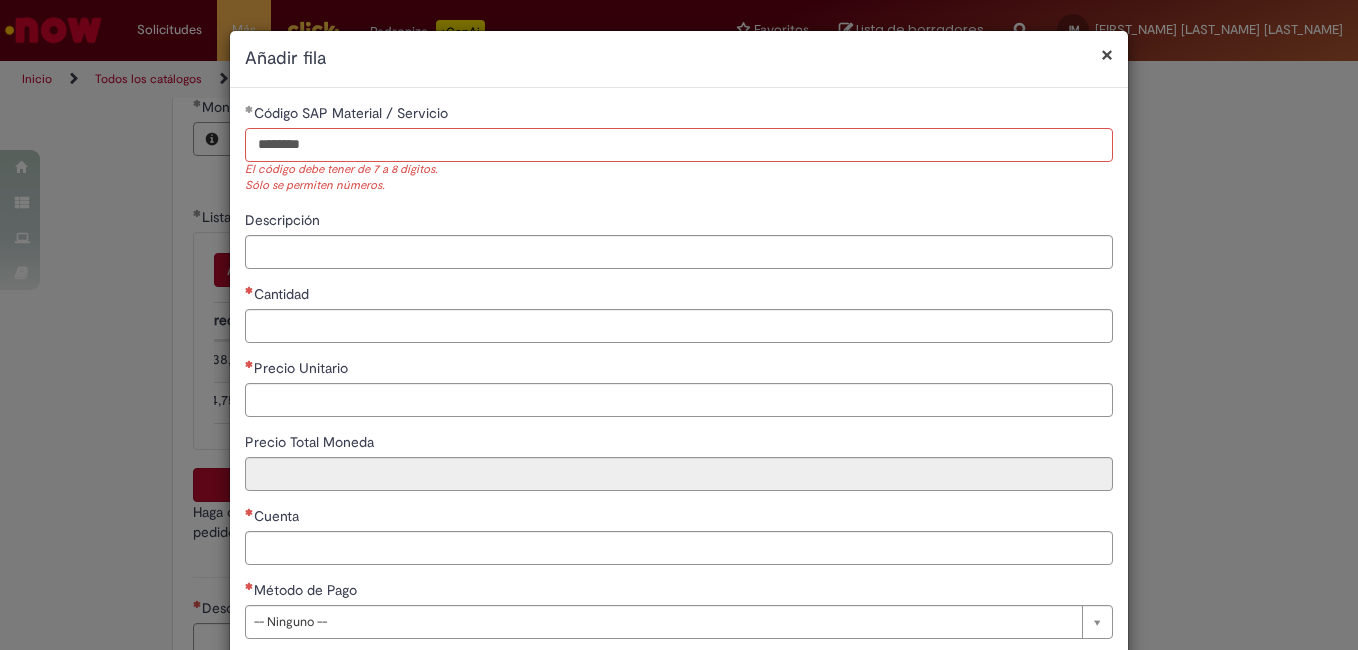 type on "********" 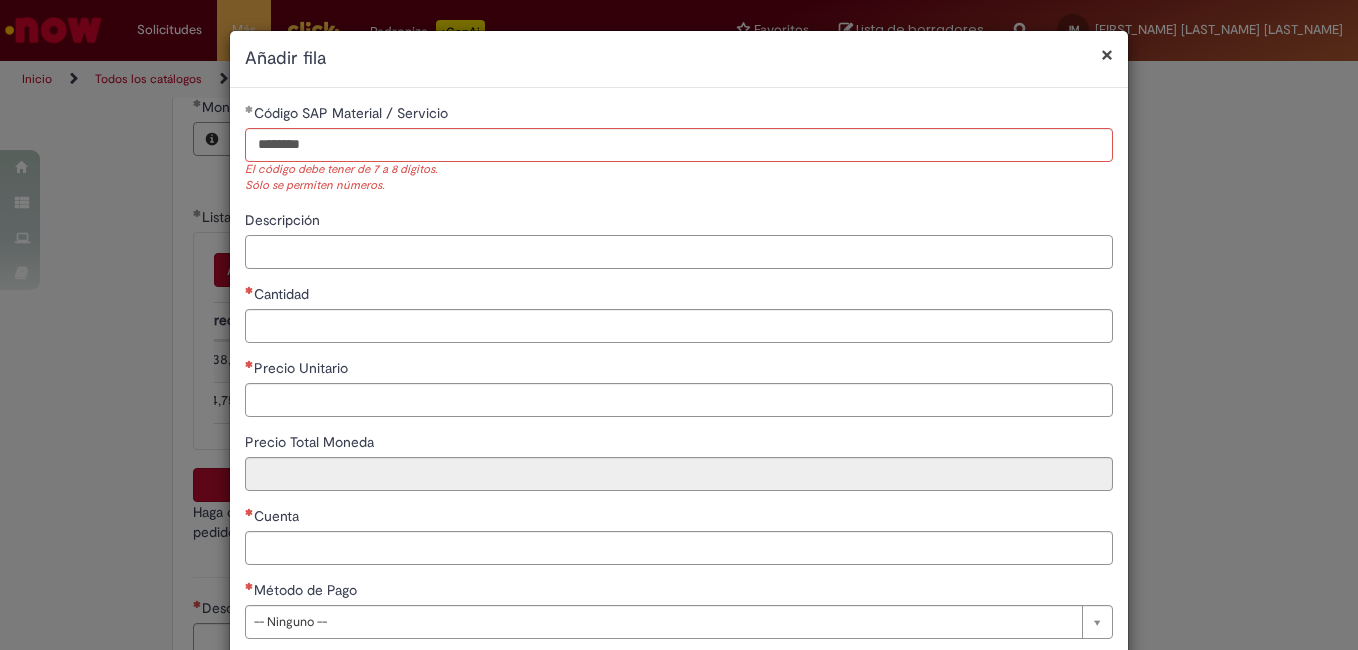 click on "**********" at bounding box center [679, 378] 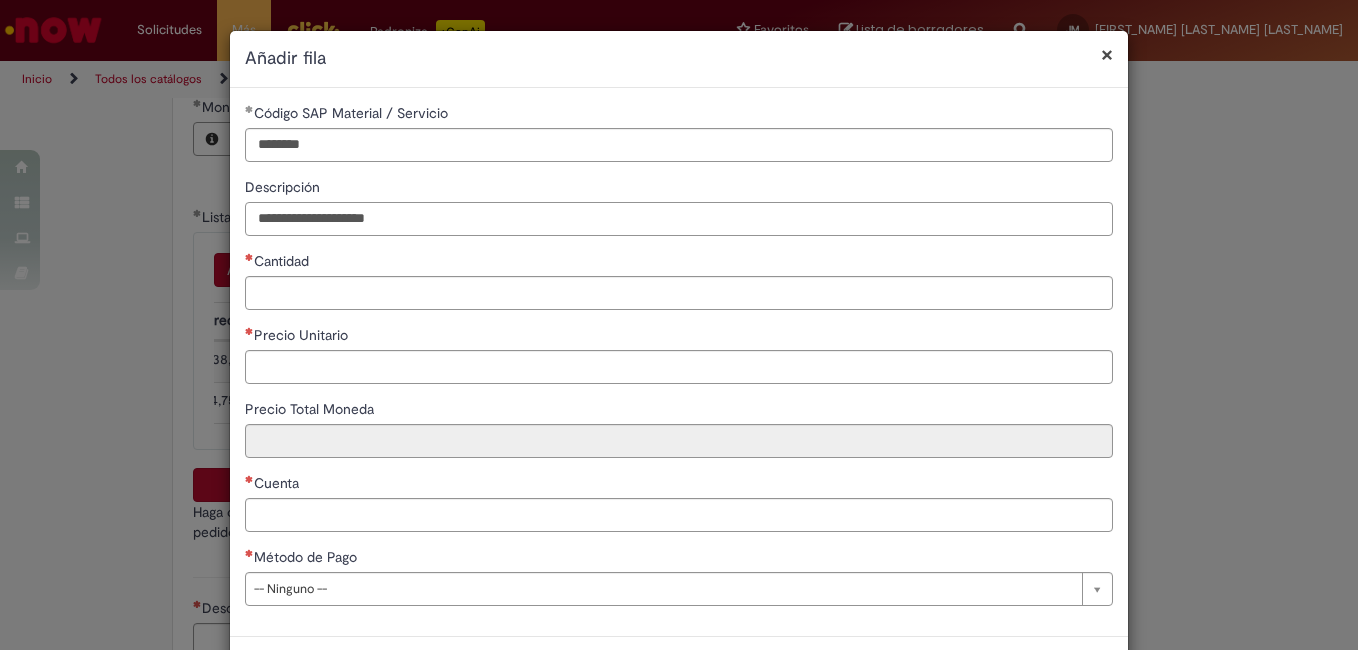 type on "**********" 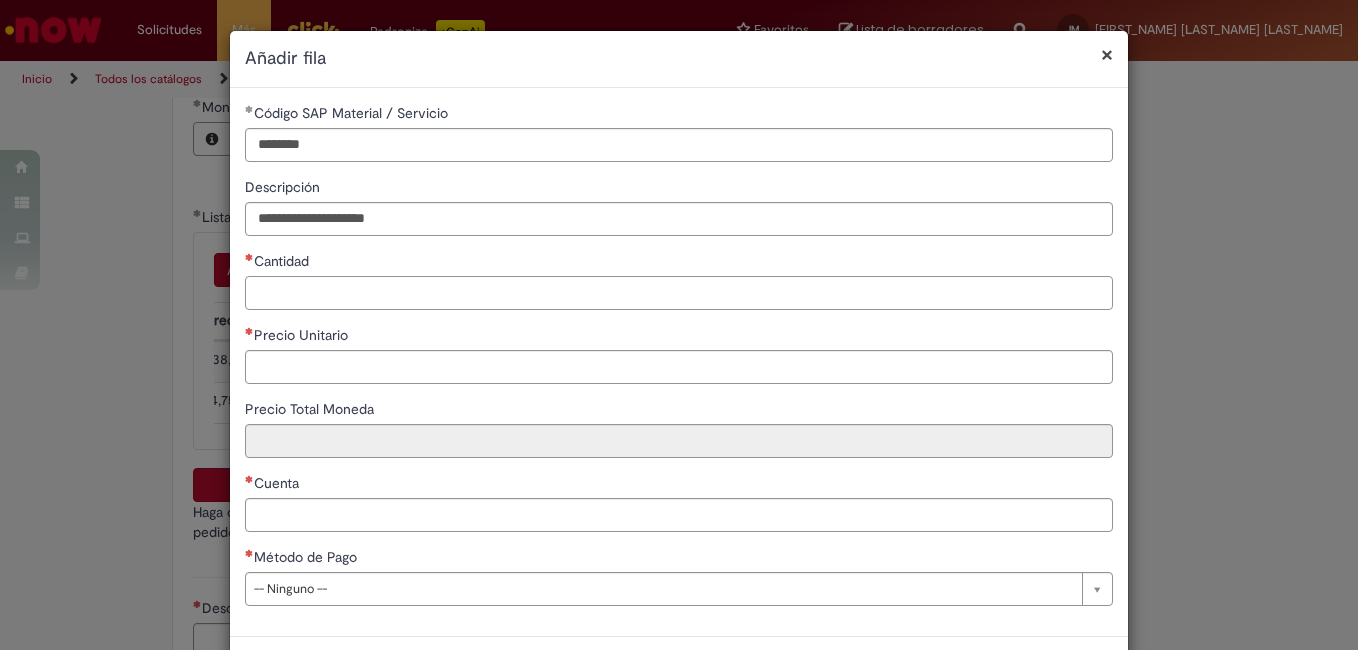 click on "Cantidad" at bounding box center (679, 293) 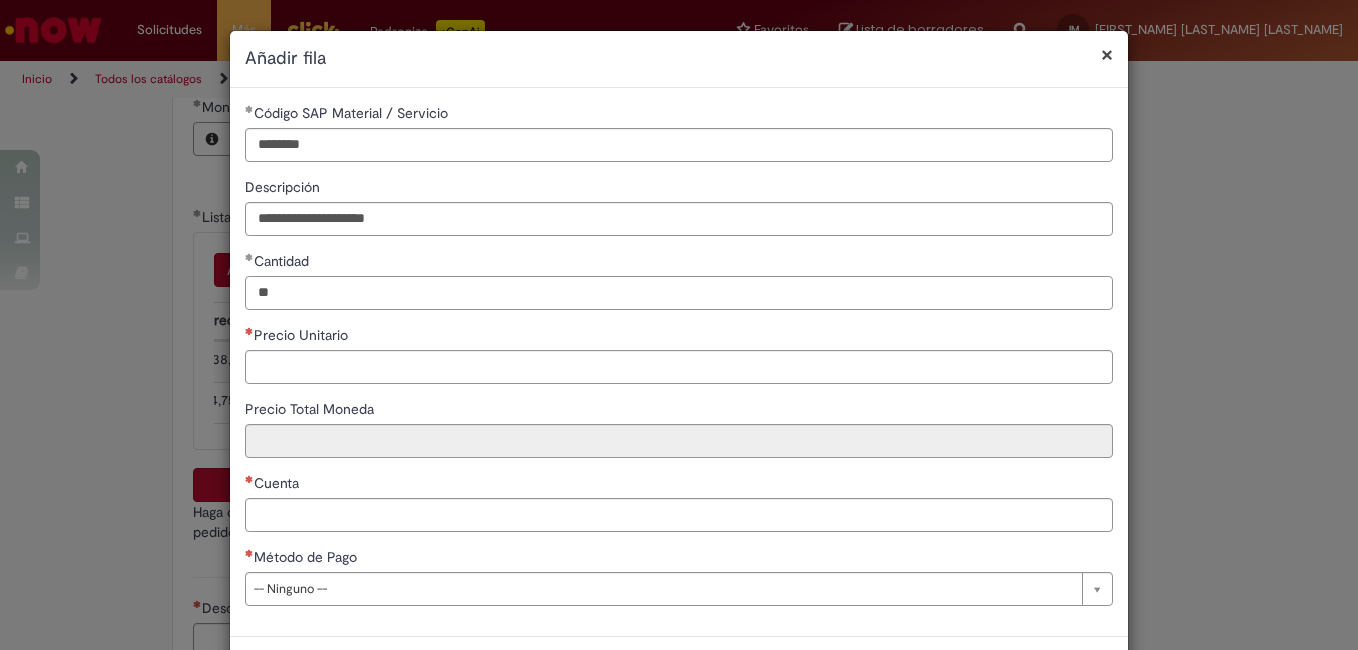 type on "**" 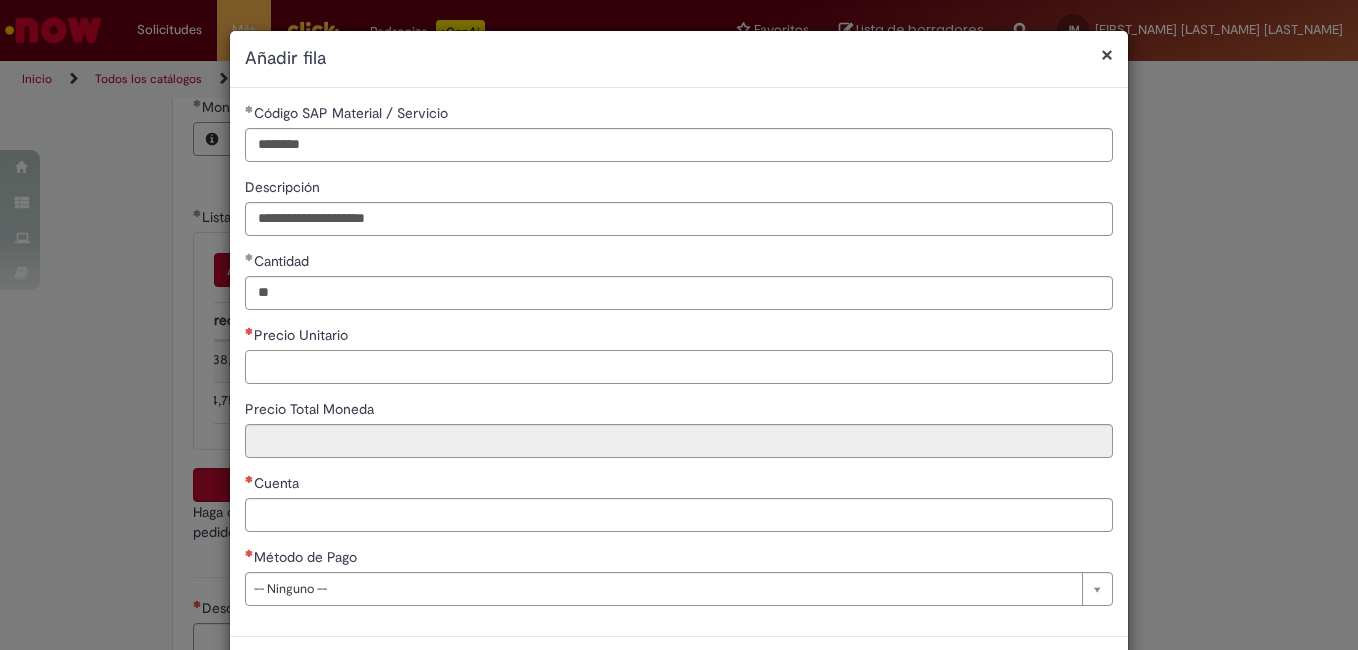 click on "Precio Unitario" at bounding box center (679, 367) 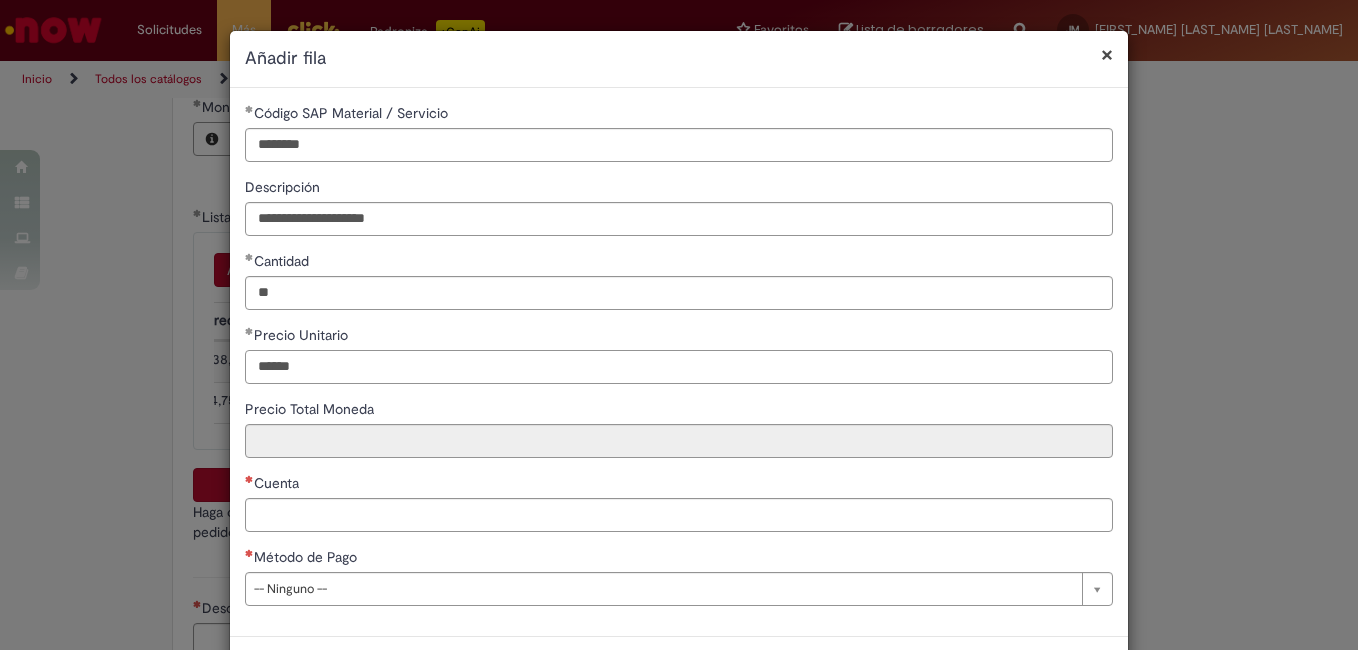 type on "******" 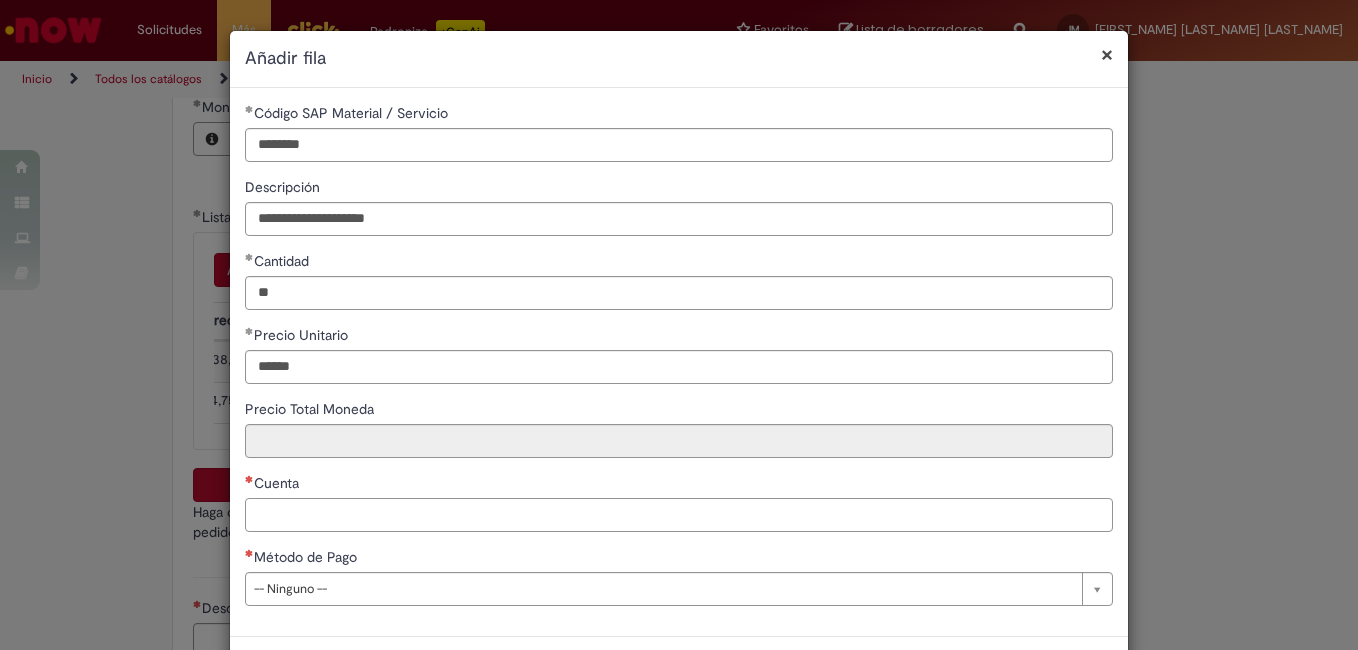 click on "Cuenta" at bounding box center [679, 515] 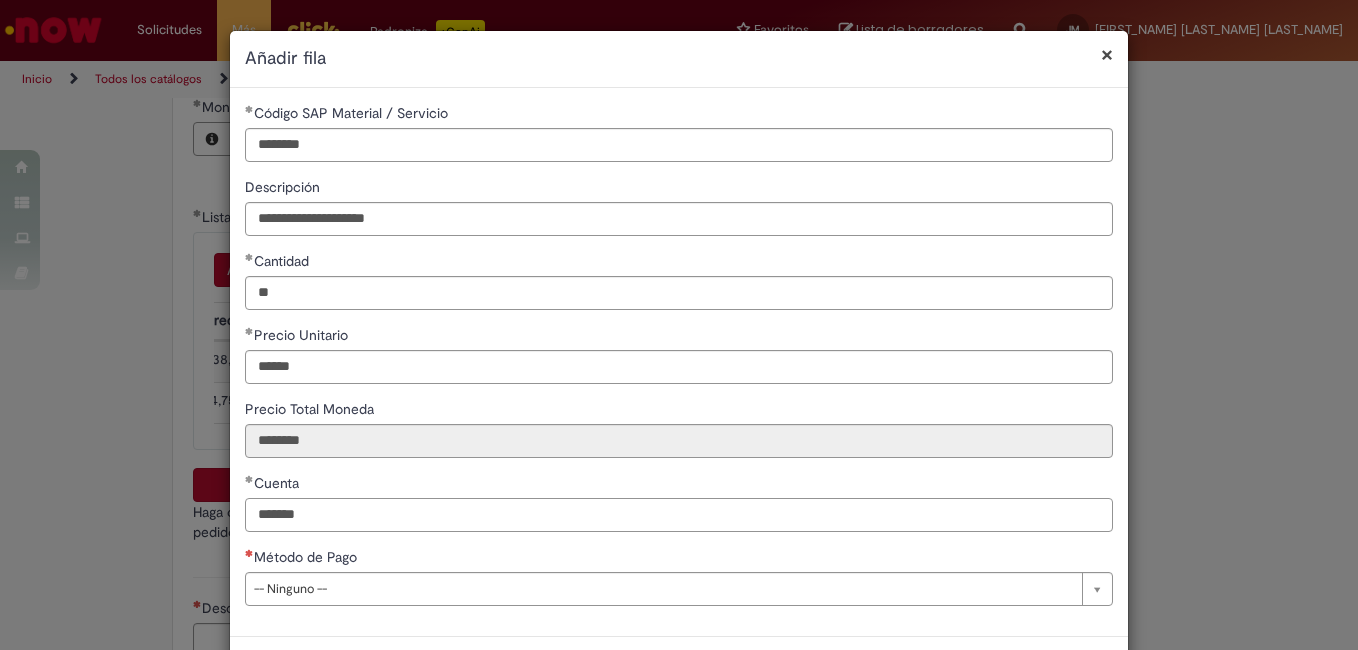 type on "*******" 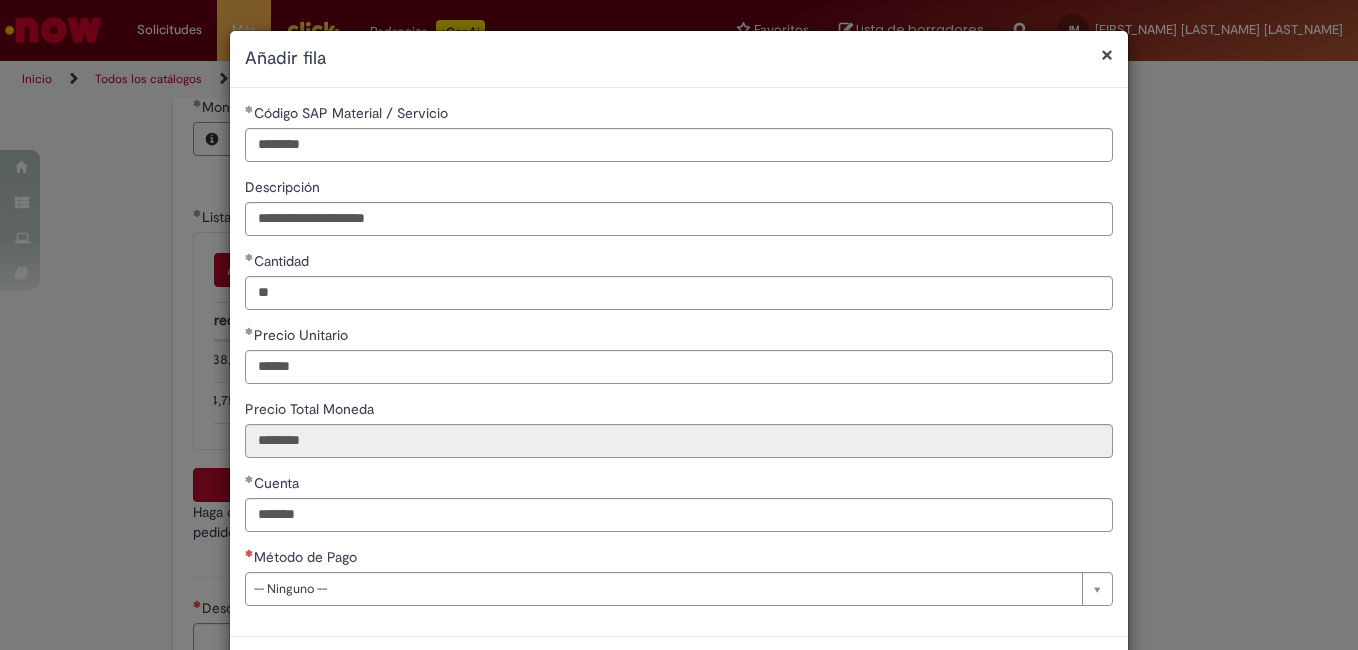 click on "Método de Pago" at bounding box center [679, 559] 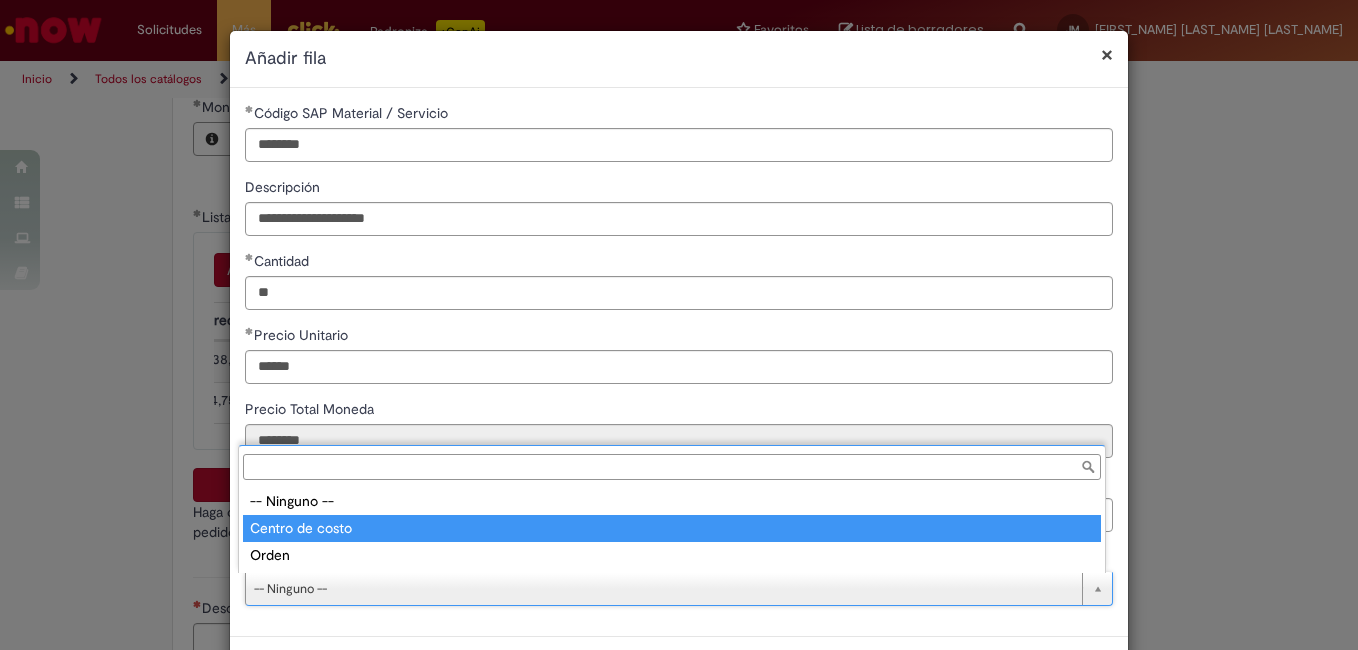 type on "**********" 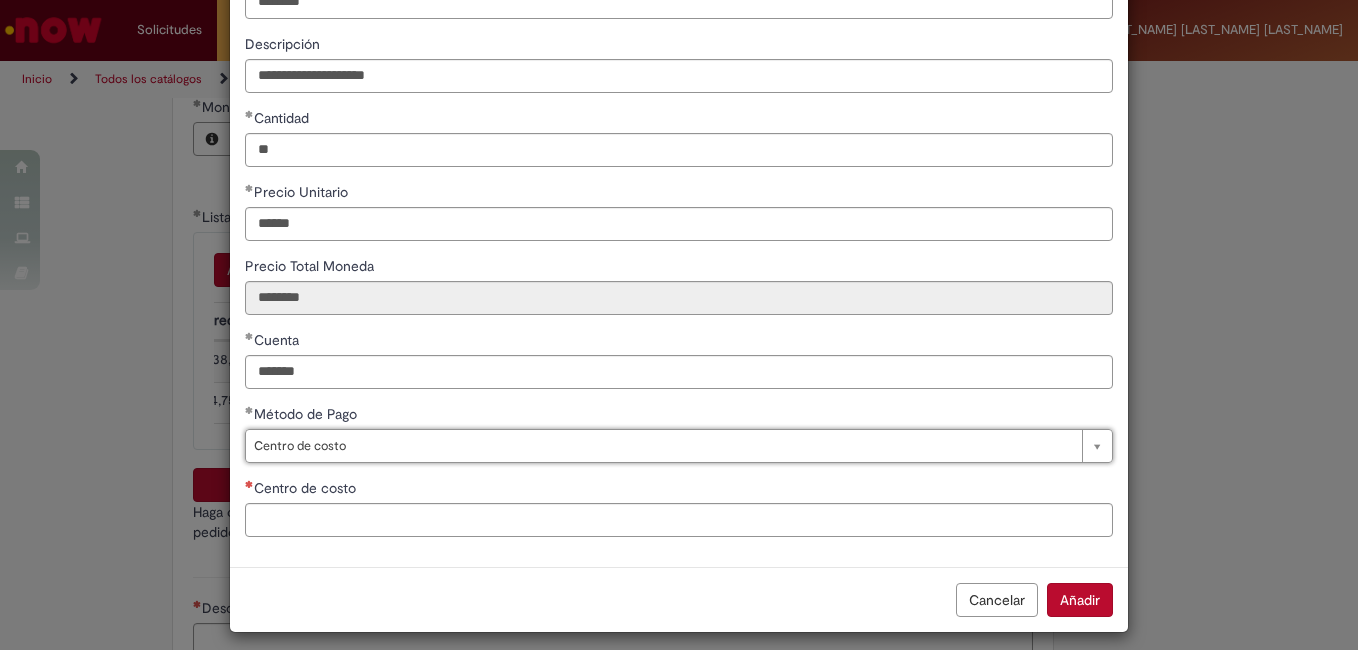 scroll, scrollTop: 156, scrollLeft: 0, axis: vertical 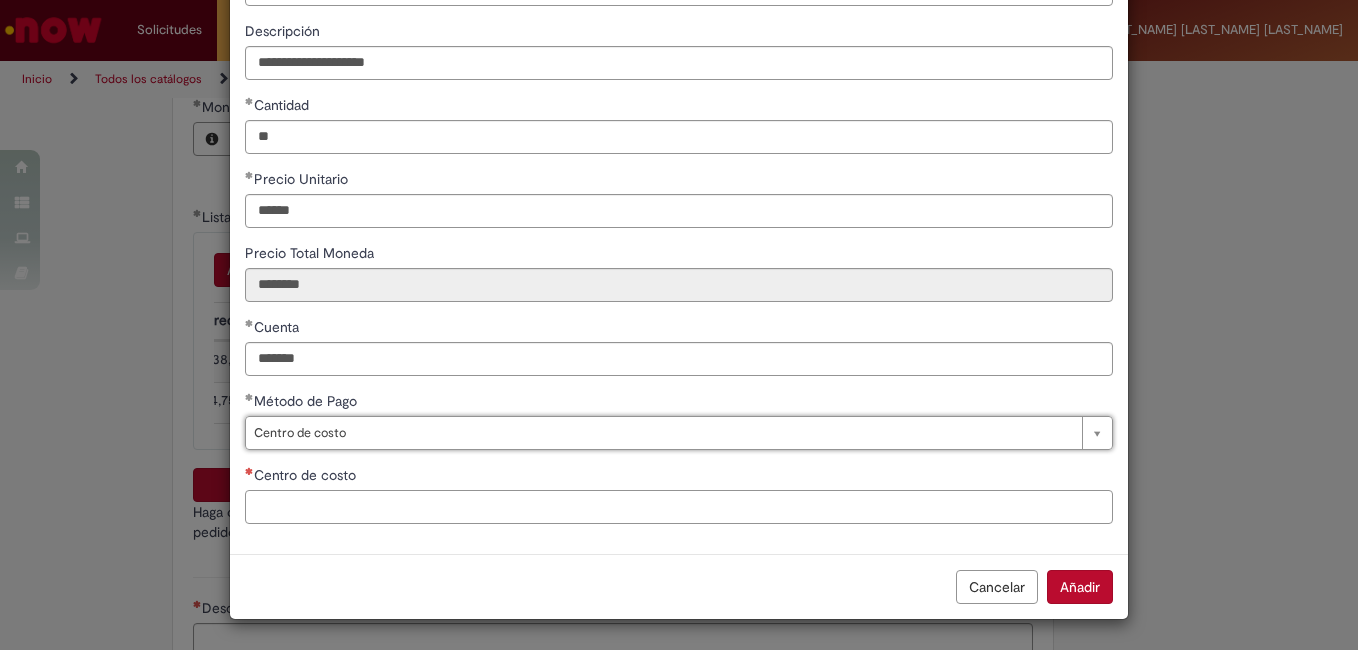 click on "Centro de costo" at bounding box center (679, 507) 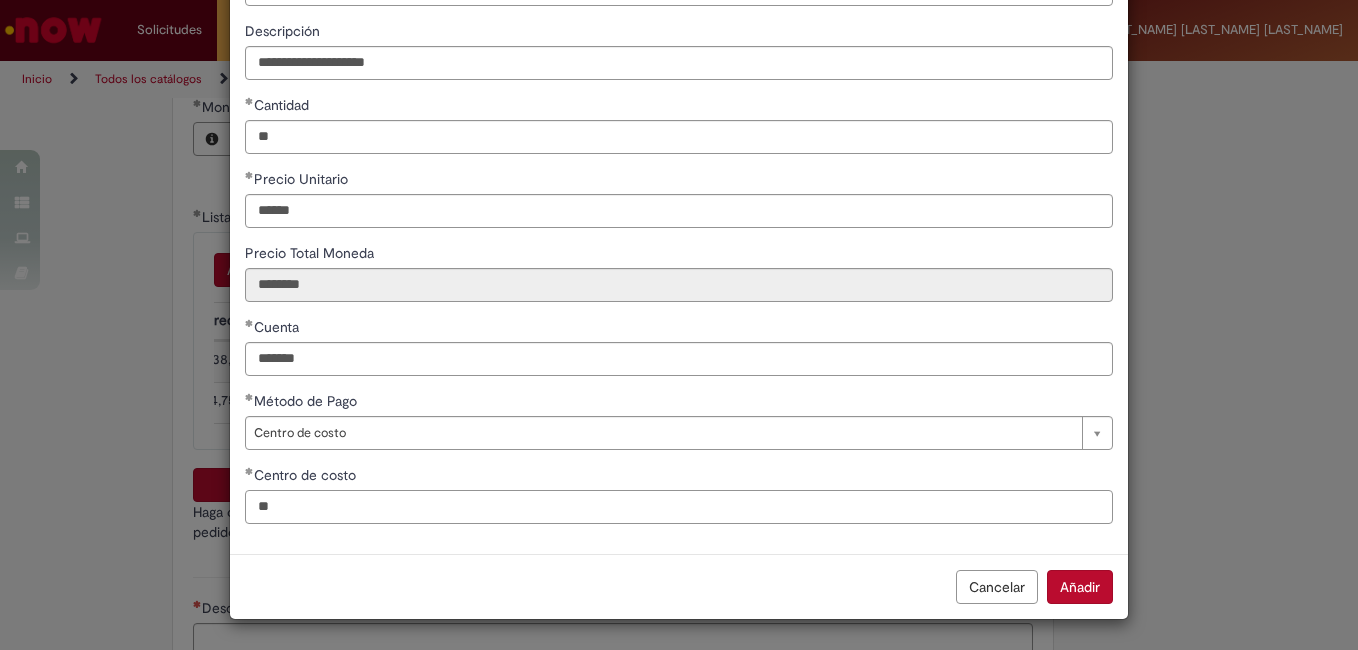 type on "*" 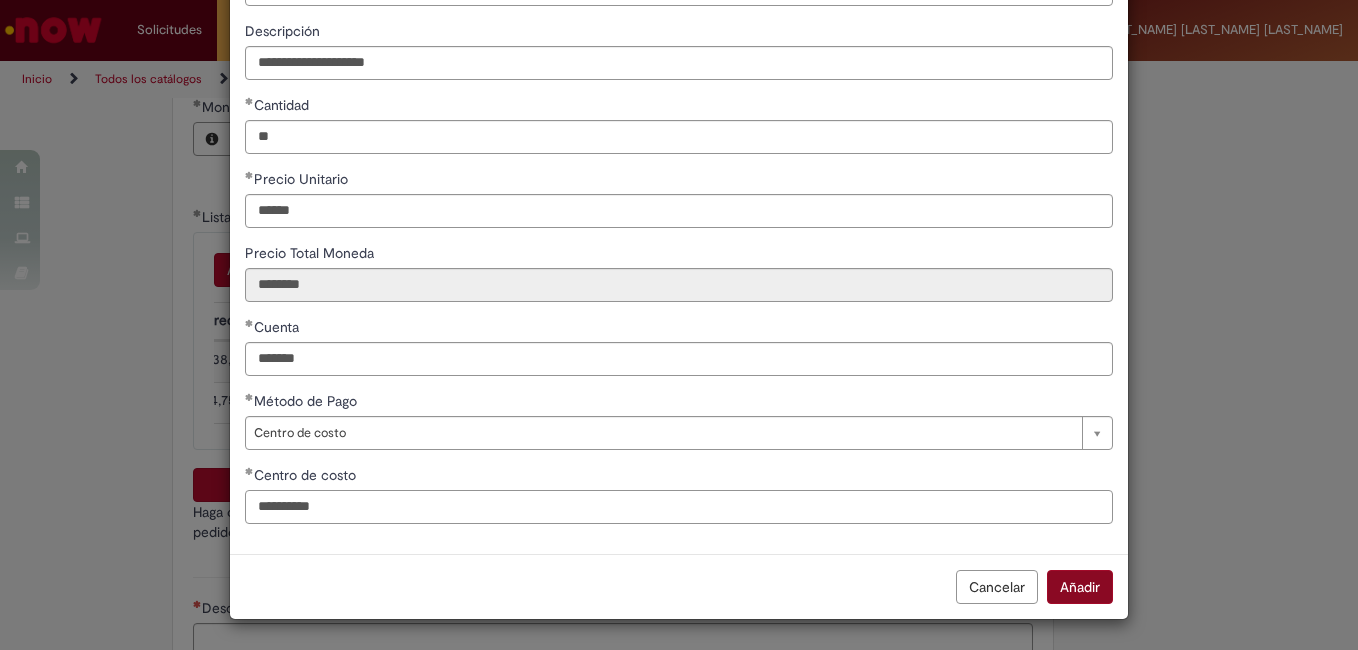 type on "**********" 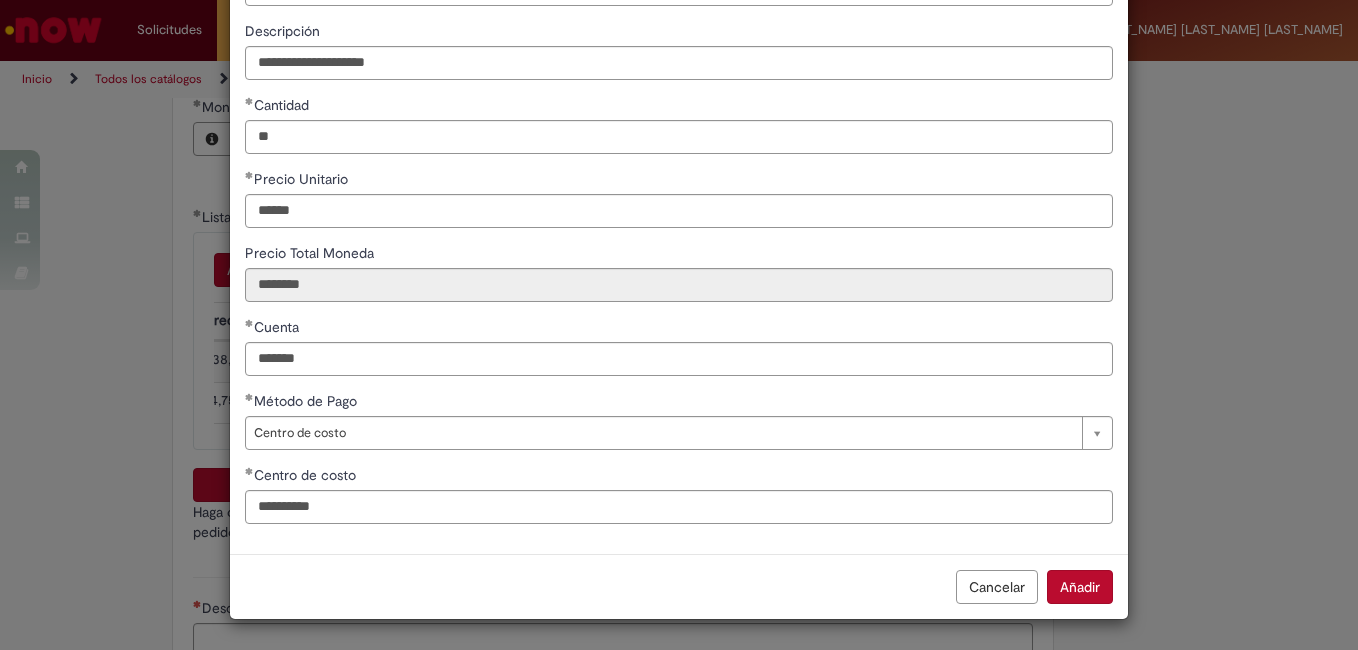 click on "Añadir" at bounding box center (1080, 587) 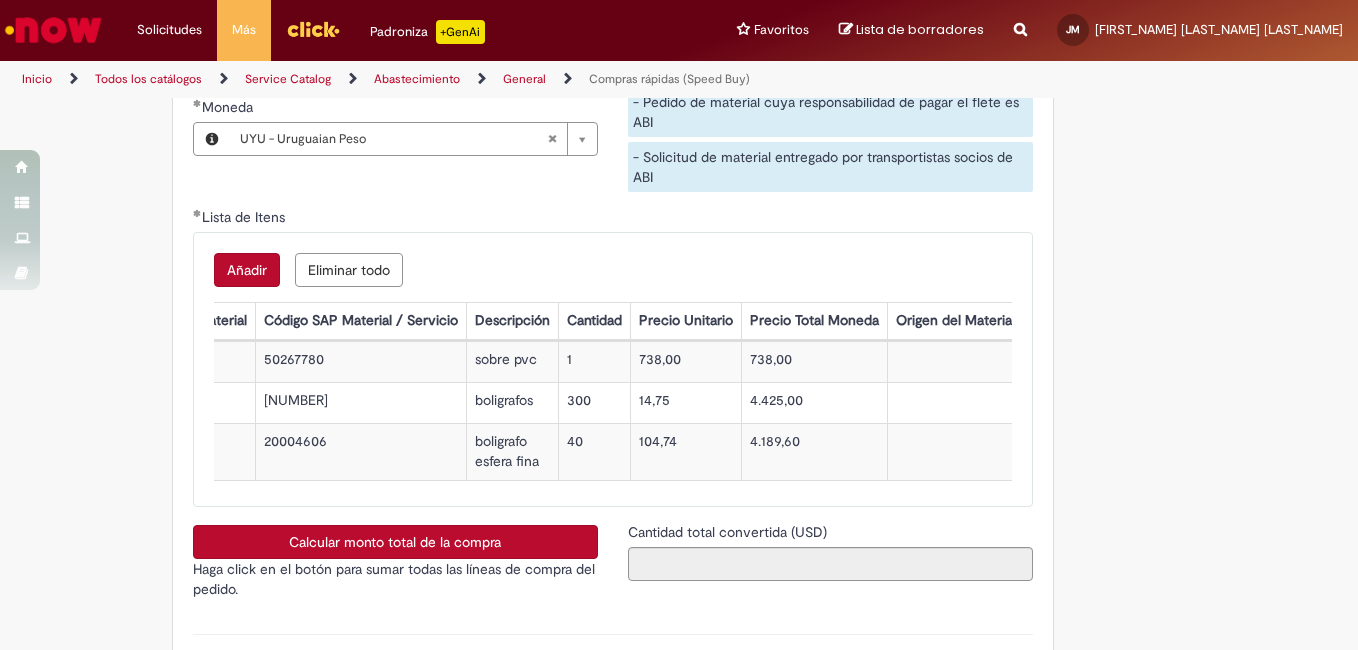scroll, scrollTop: 0, scrollLeft: 172, axis: horizontal 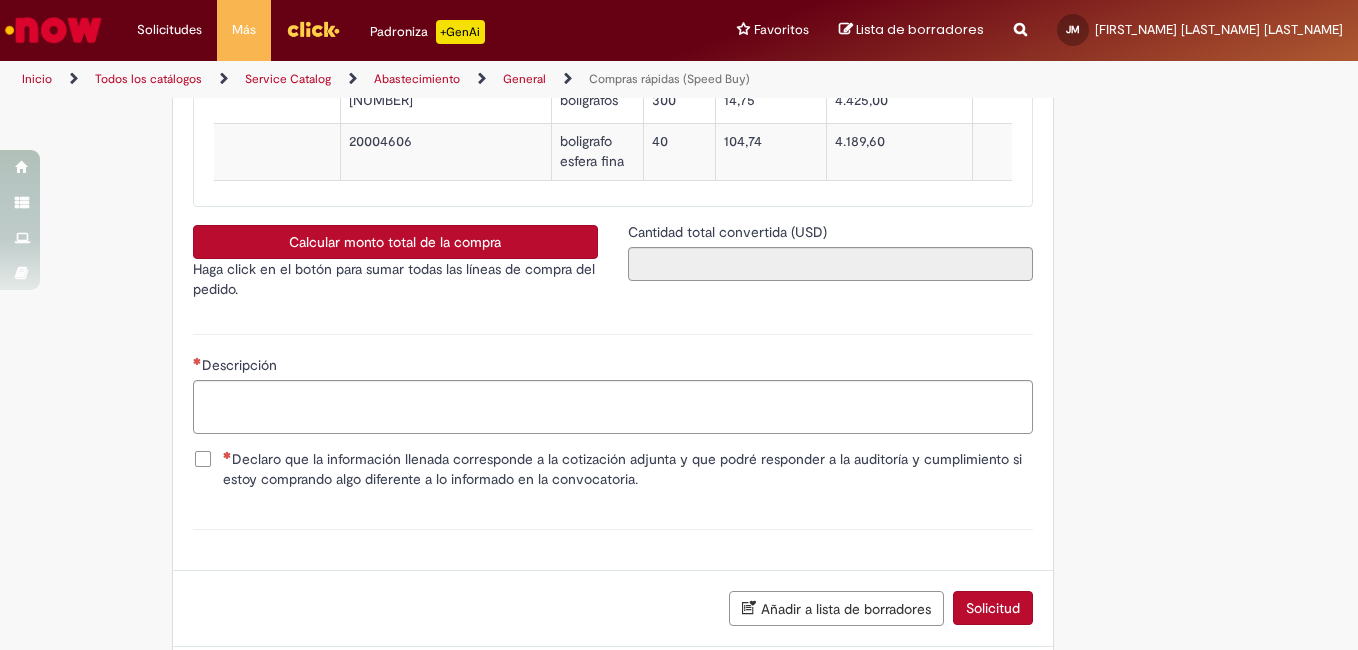 click on "Calcular monto total de la compra" at bounding box center (395, 242) 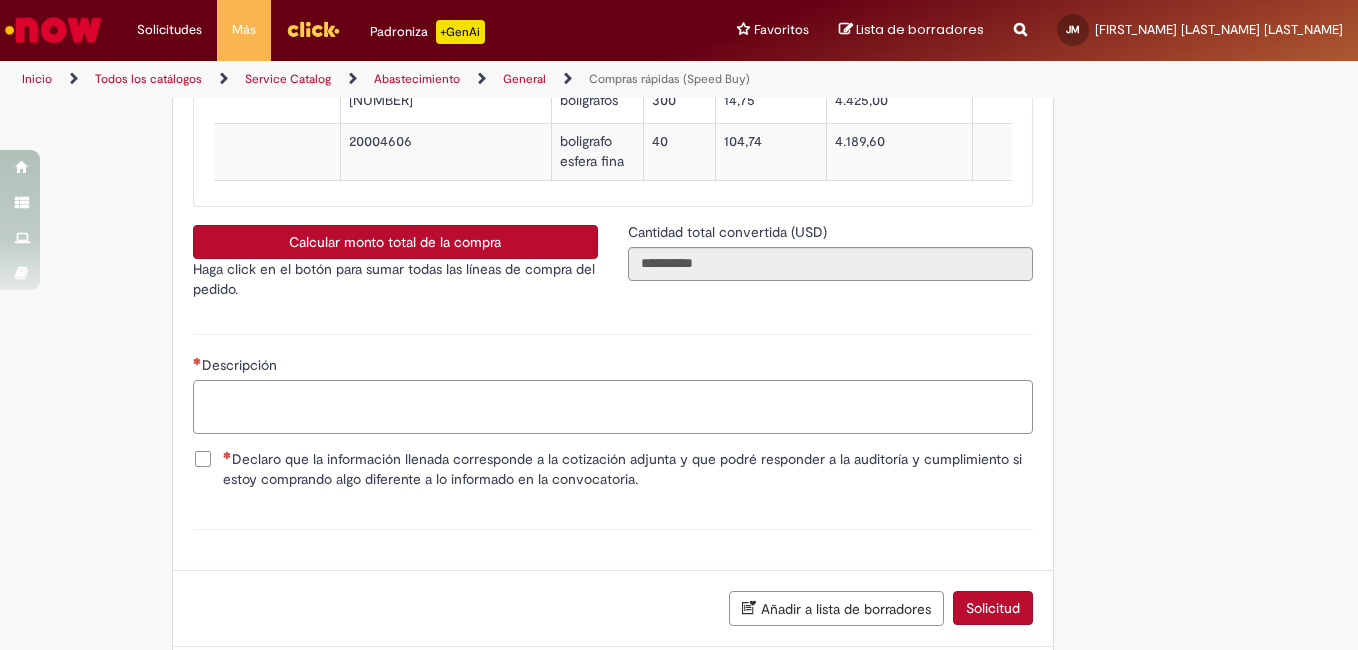 click on "Descripción" at bounding box center [613, 407] 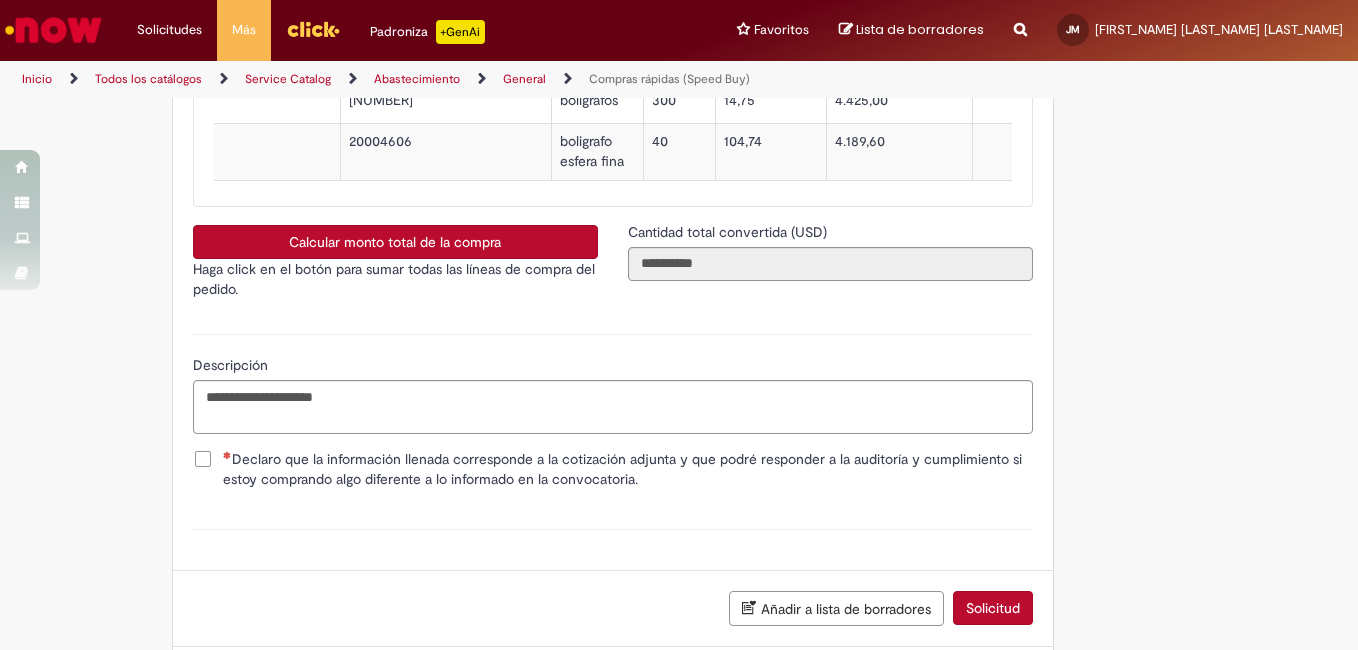 click on "Declaro que la información llenada corresponde a la cotización adjunta y que podré responder a la auditoría y cumplimiento si estoy comprando algo diferente a lo informado en la convocatoria." at bounding box center (613, 469) 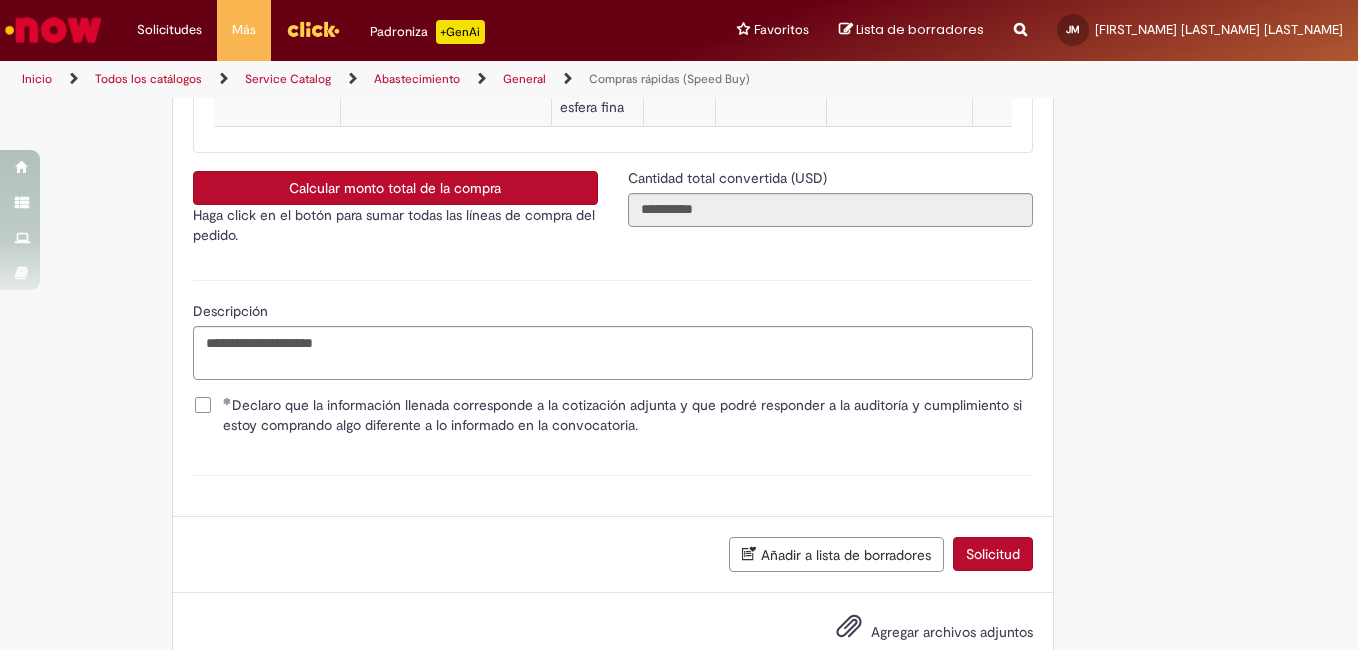 scroll, scrollTop: 3203, scrollLeft: 0, axis: vertical 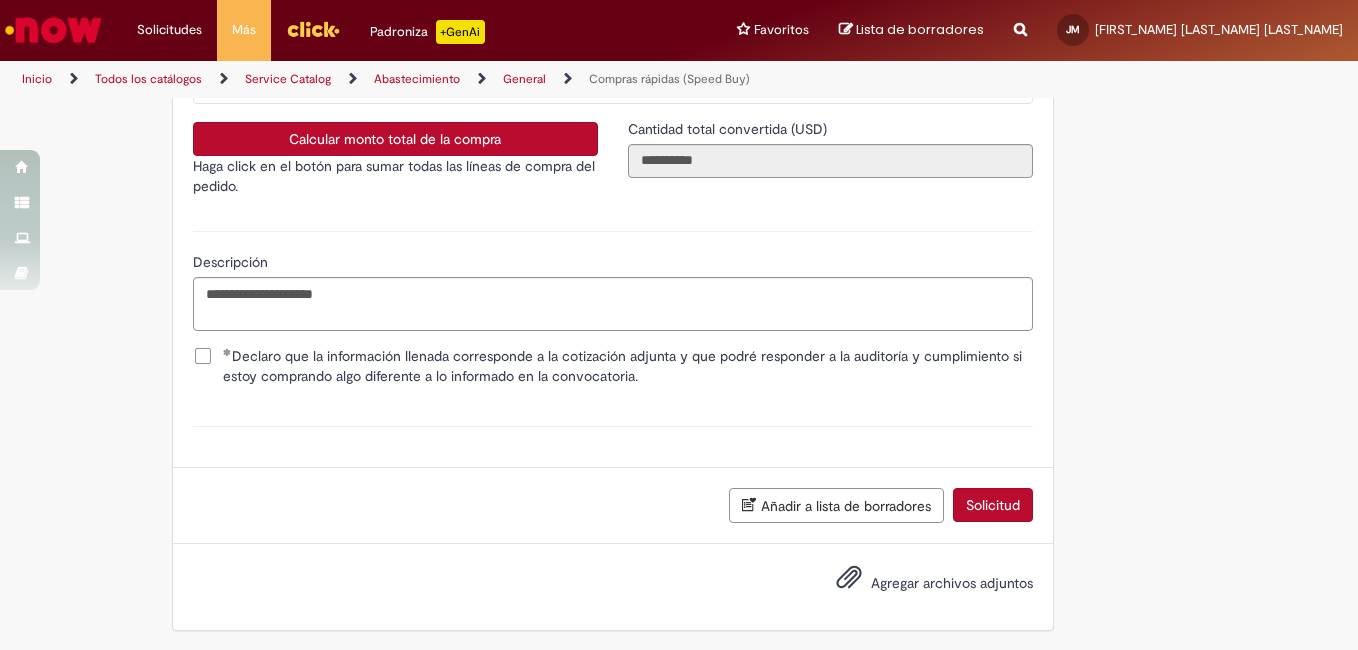 click on "Agregar archivos adjuntos" at bounding box center [952, 583] 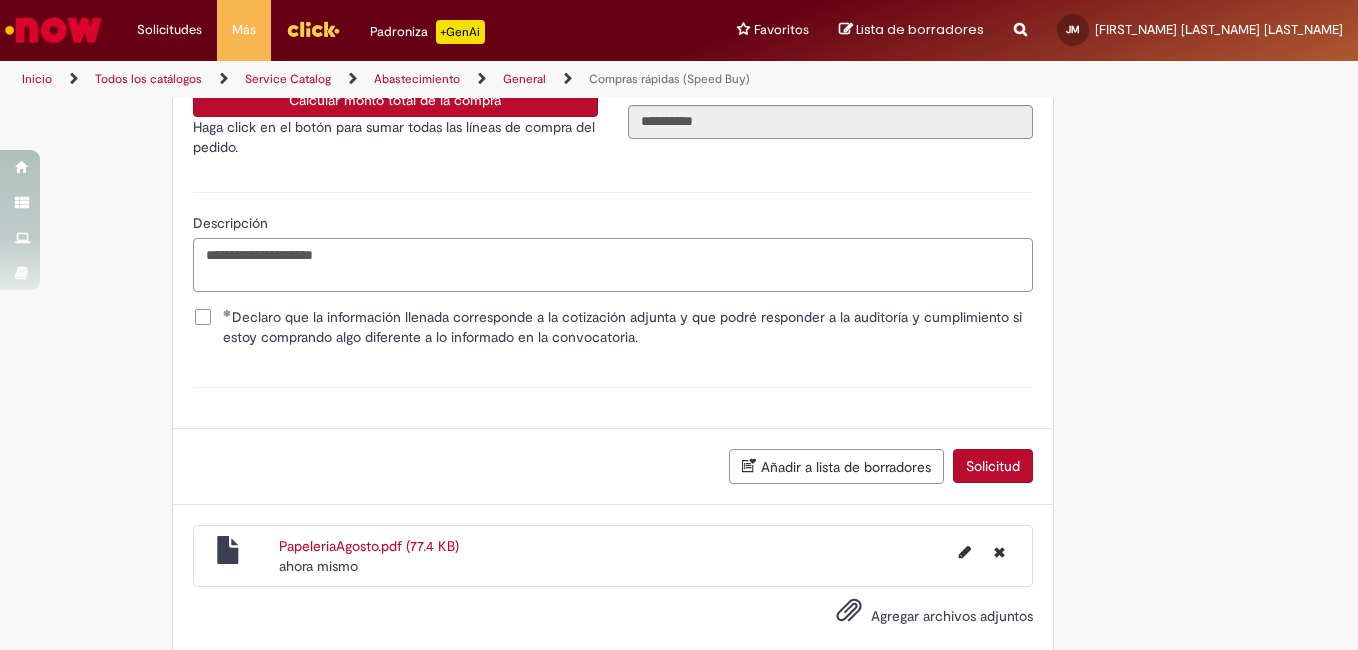 scroll, scrollTop: 3275, scrollLeft: 0, axis: vertical 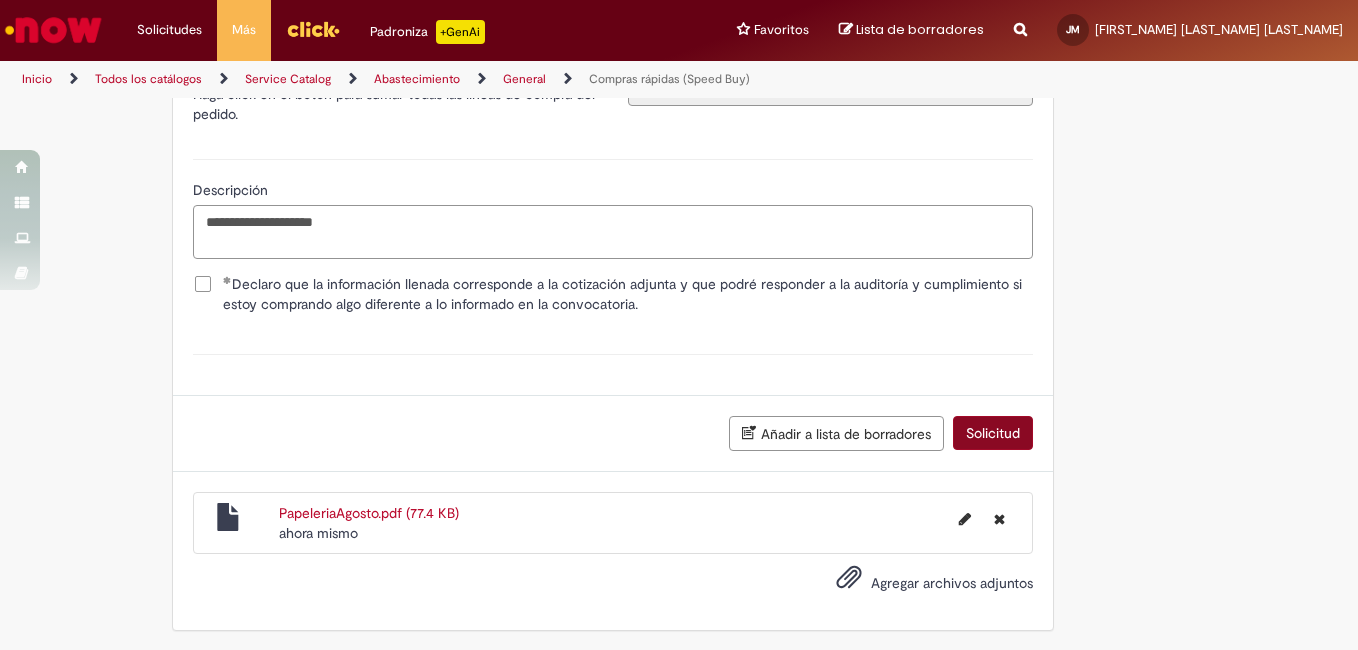 type on "**********" 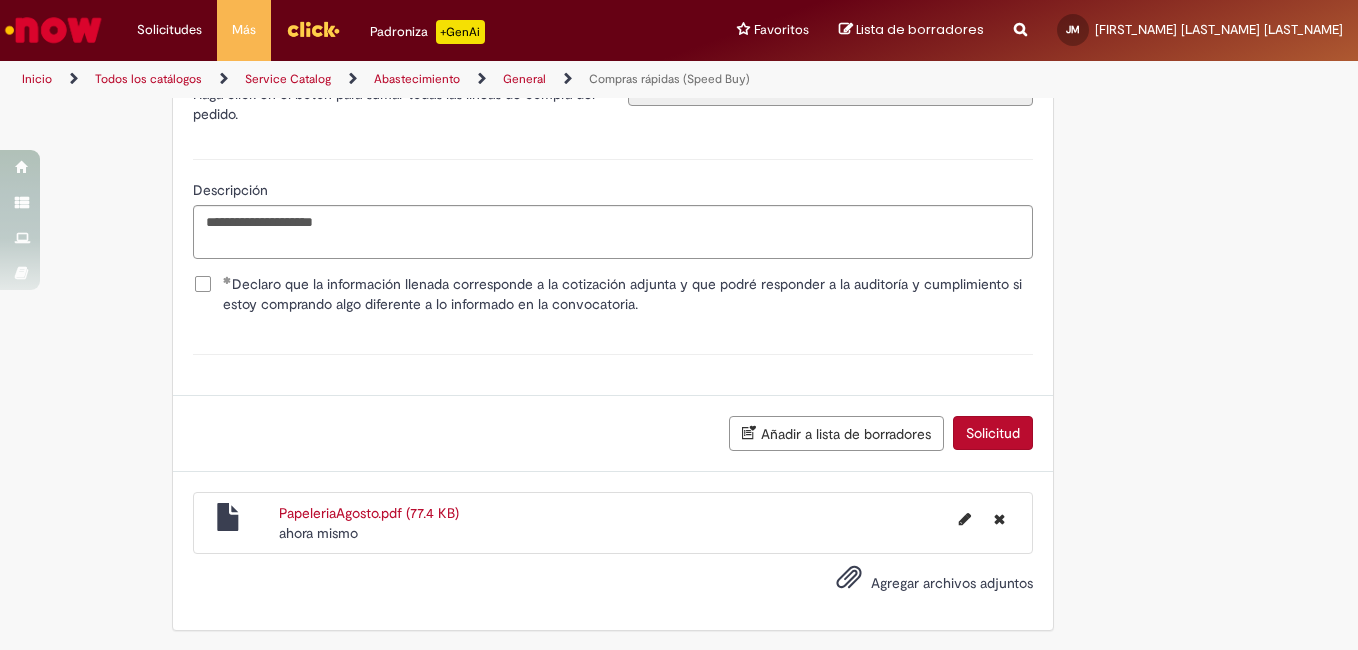 click on "Solicitud" at bounding box center [993, 433] 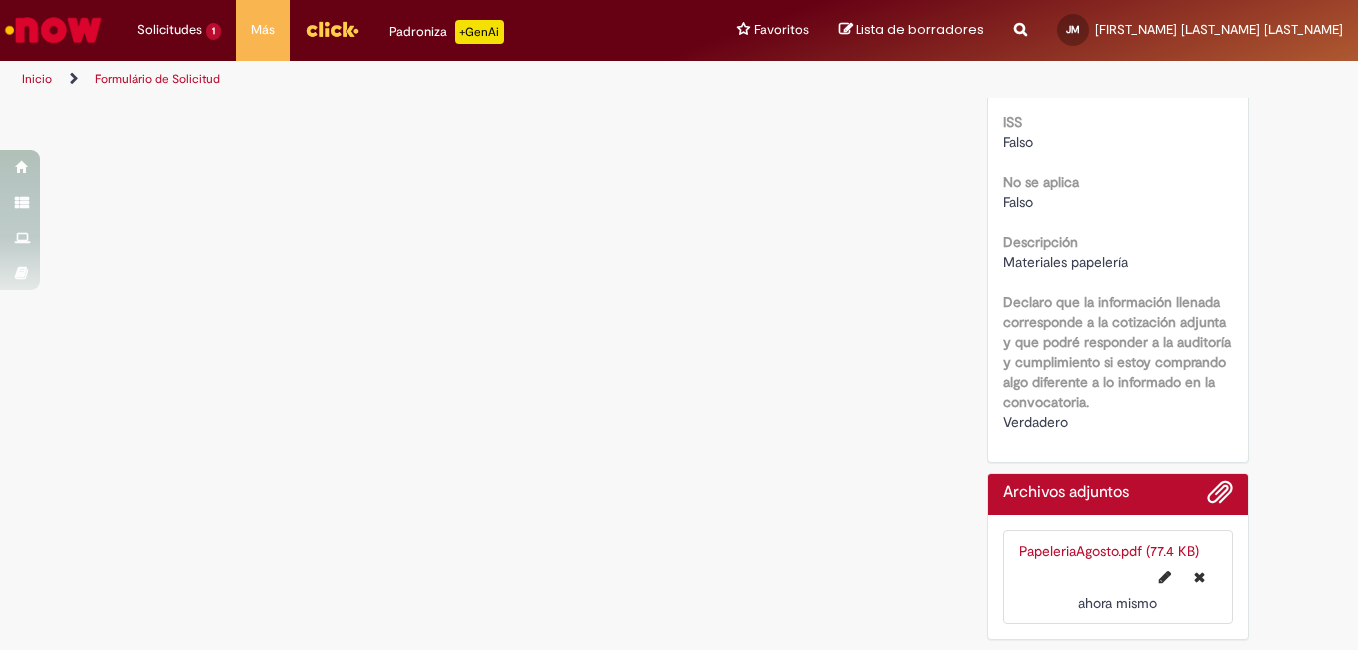 scroll, scrollTop: 0, scrollLeft: 0, axis: both 